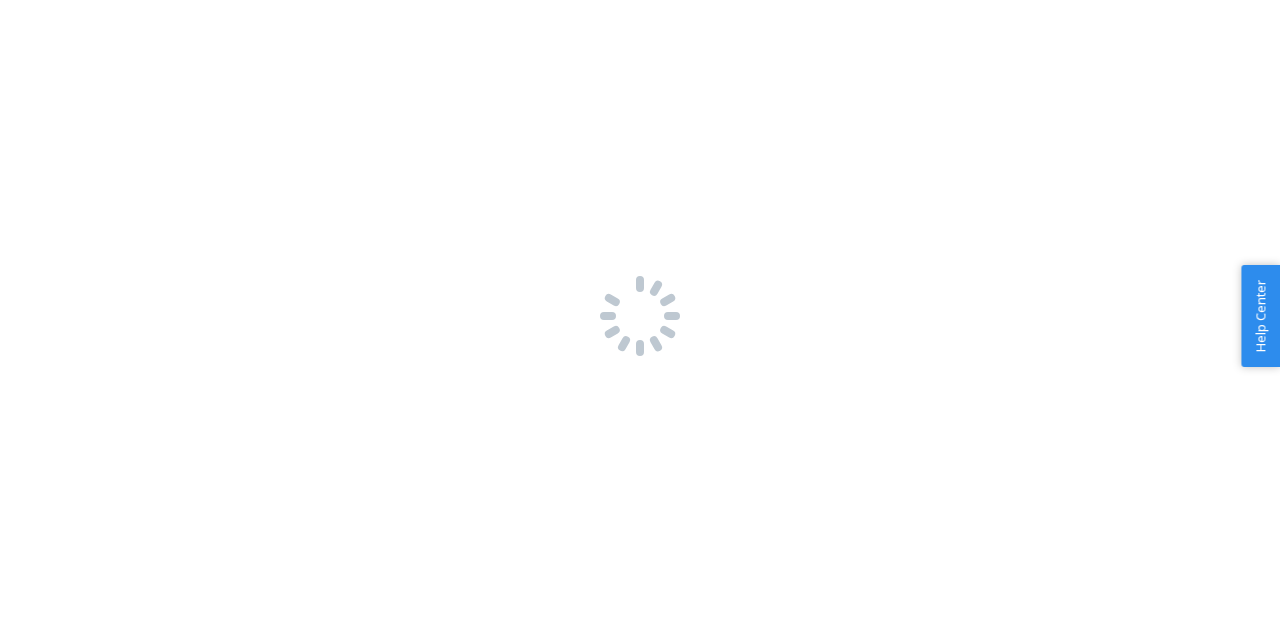 scroll, scrollTop: 0, scrollLeft: 0, axis: both 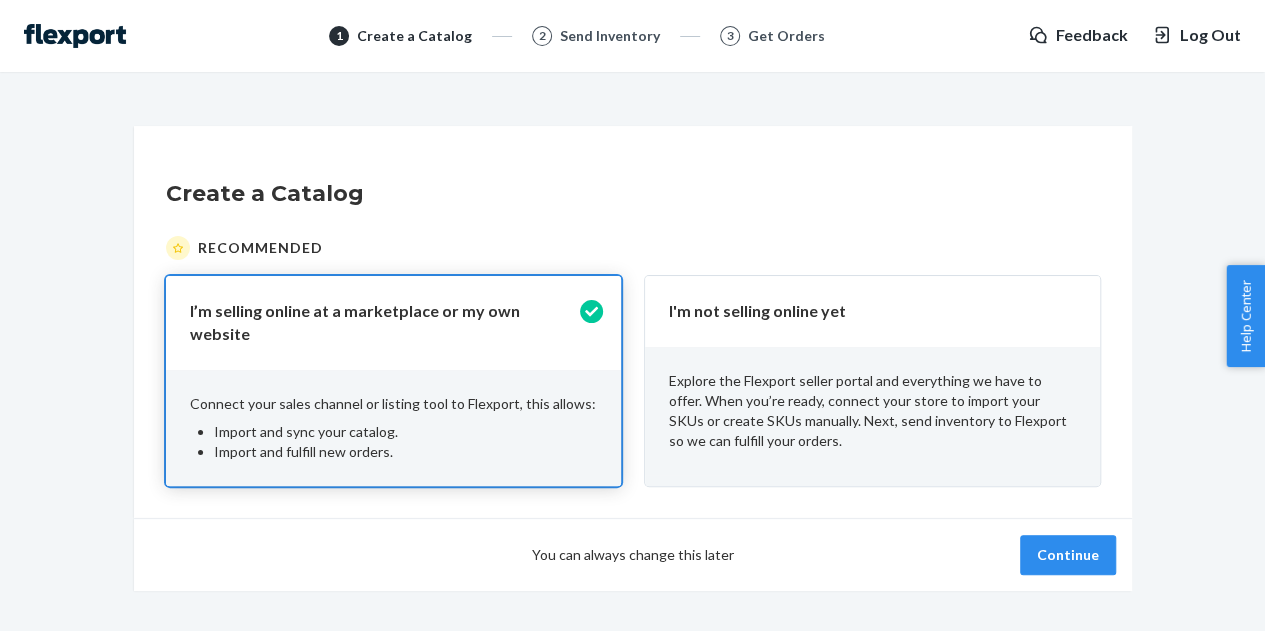 click on "Explore the Flexport seller portal and everything we have to offer. When you’re ready, connect your store to import your SKUs or create SKUs manually. Next, send inventory to Flexport so we can fulfill your orders." at bounding box center [872, 411] 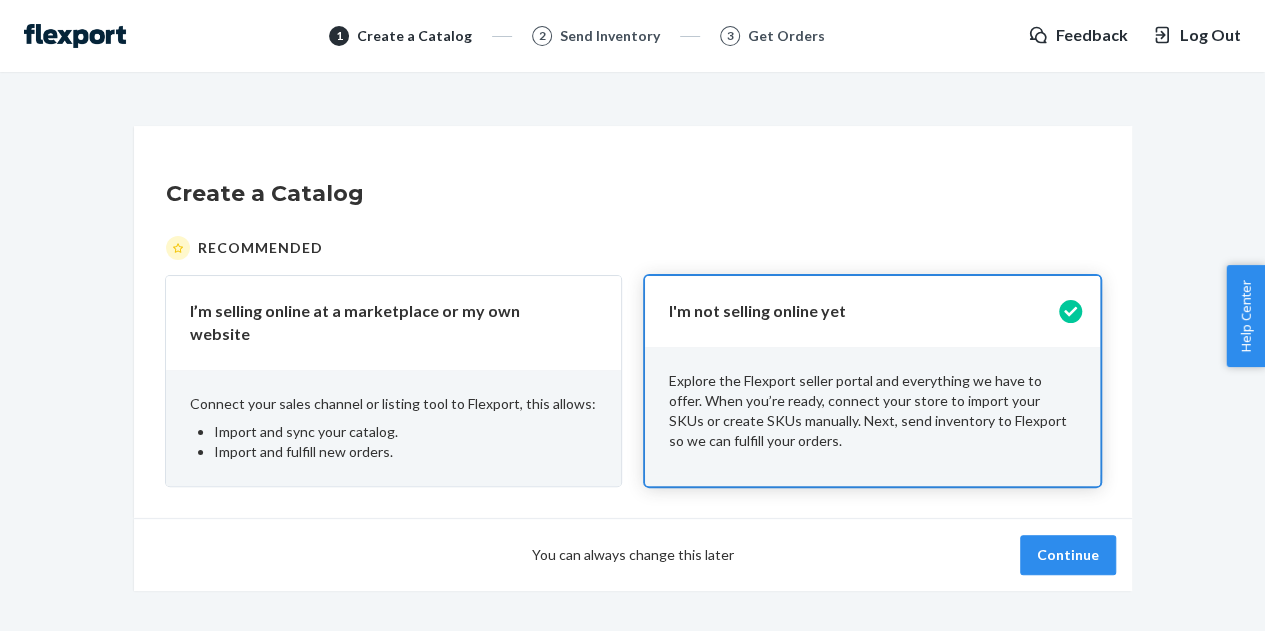 click on "You can always change this later Continue" at bounding box center [633, 554] 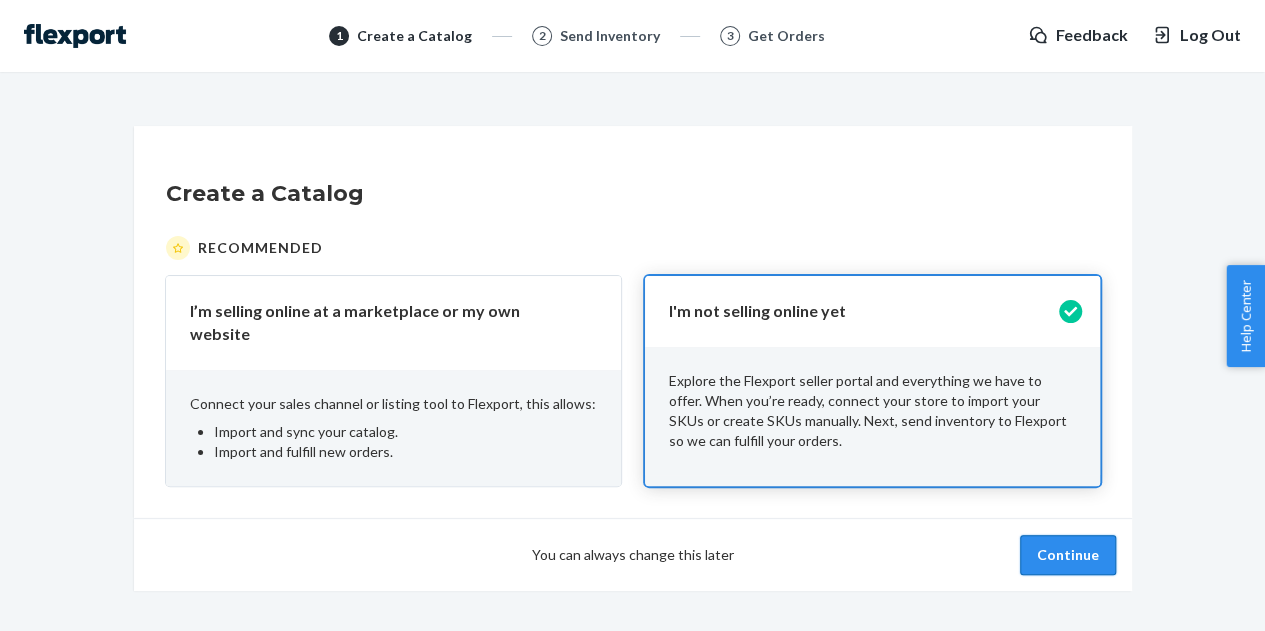 click on "Continue" at bounding box center [1068, 555] 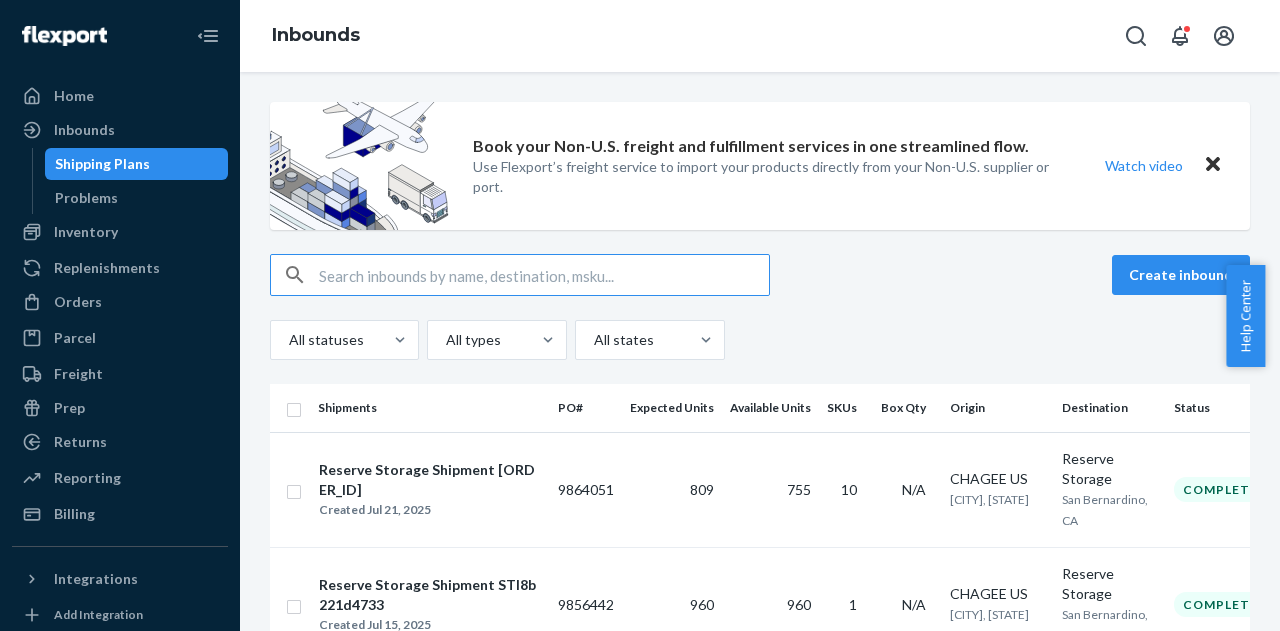scroll, scrollTop: 130, scrollLeft: 0, axis: vertical 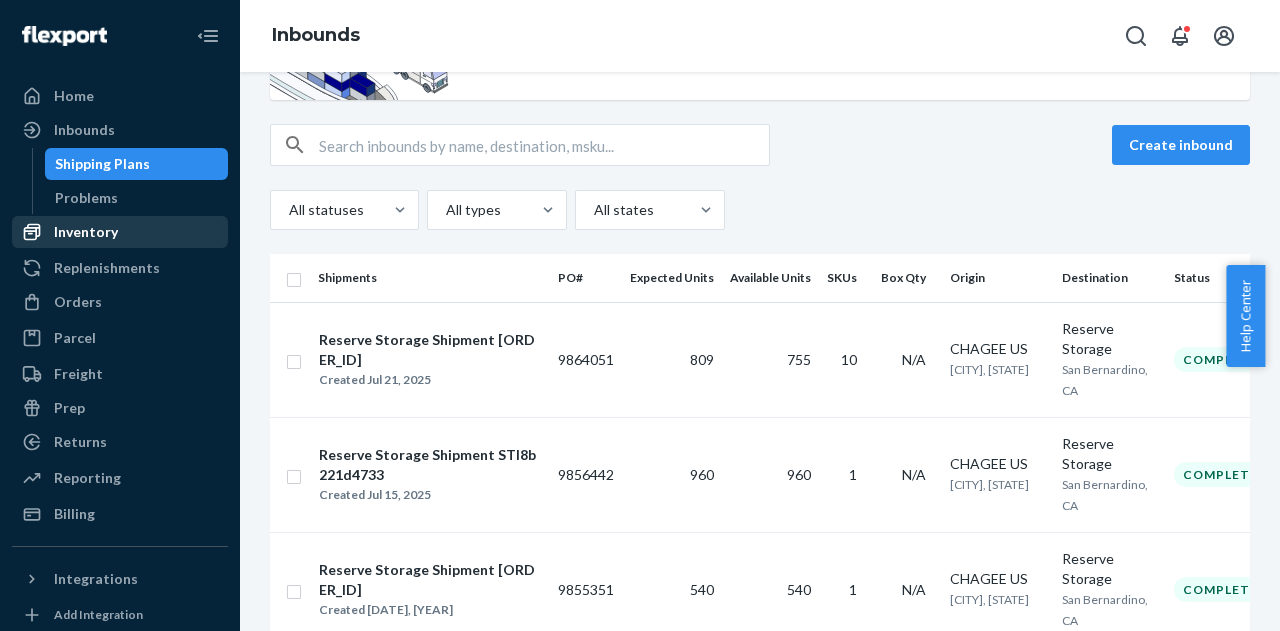 click on "Inventory" at bounding box center [120, 232] 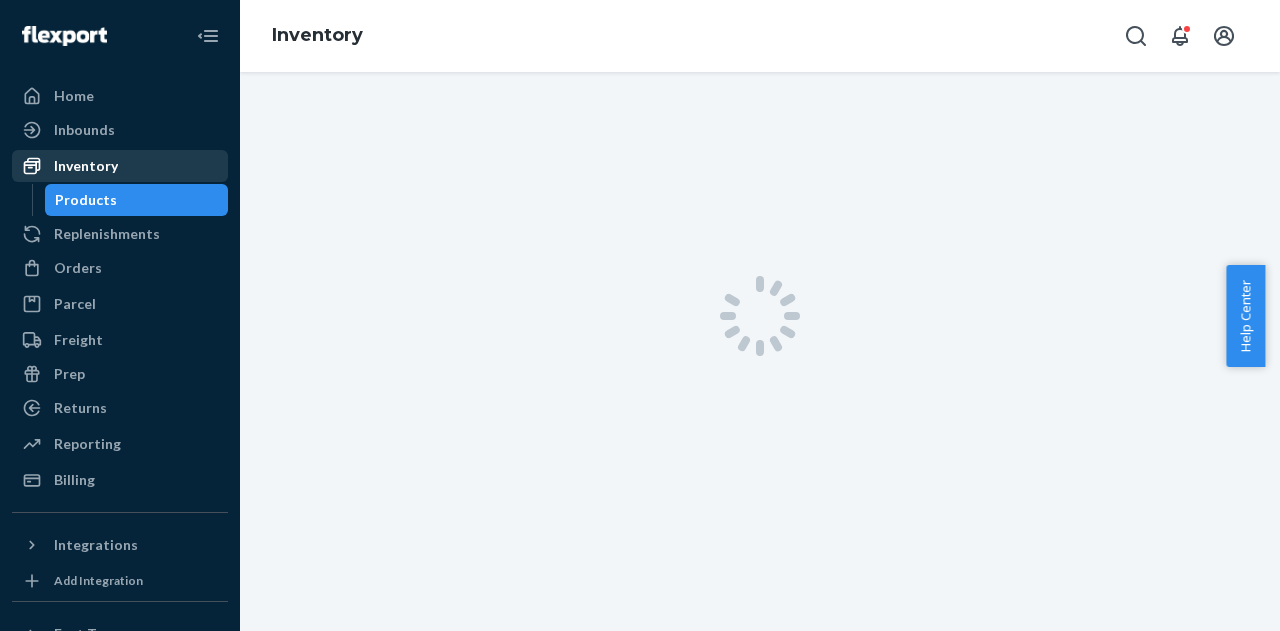 scroll, scrollTop: 0, scrollLeft: 0, axis: both 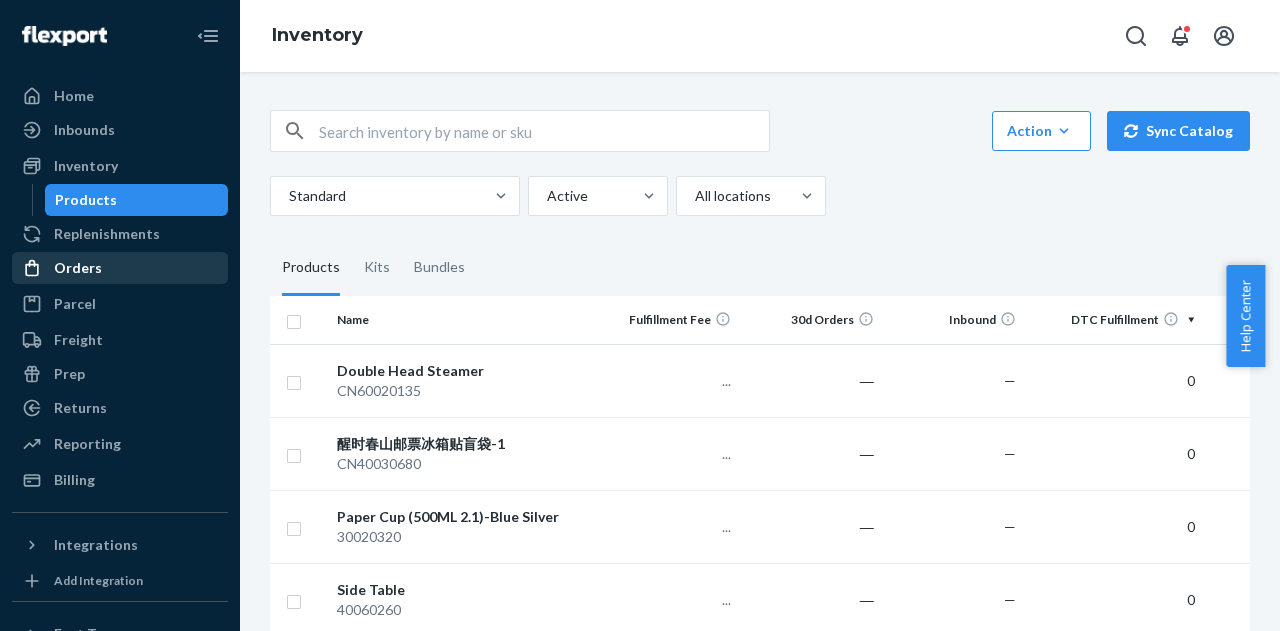 click on "Orders" at bounding box center (78, 268) 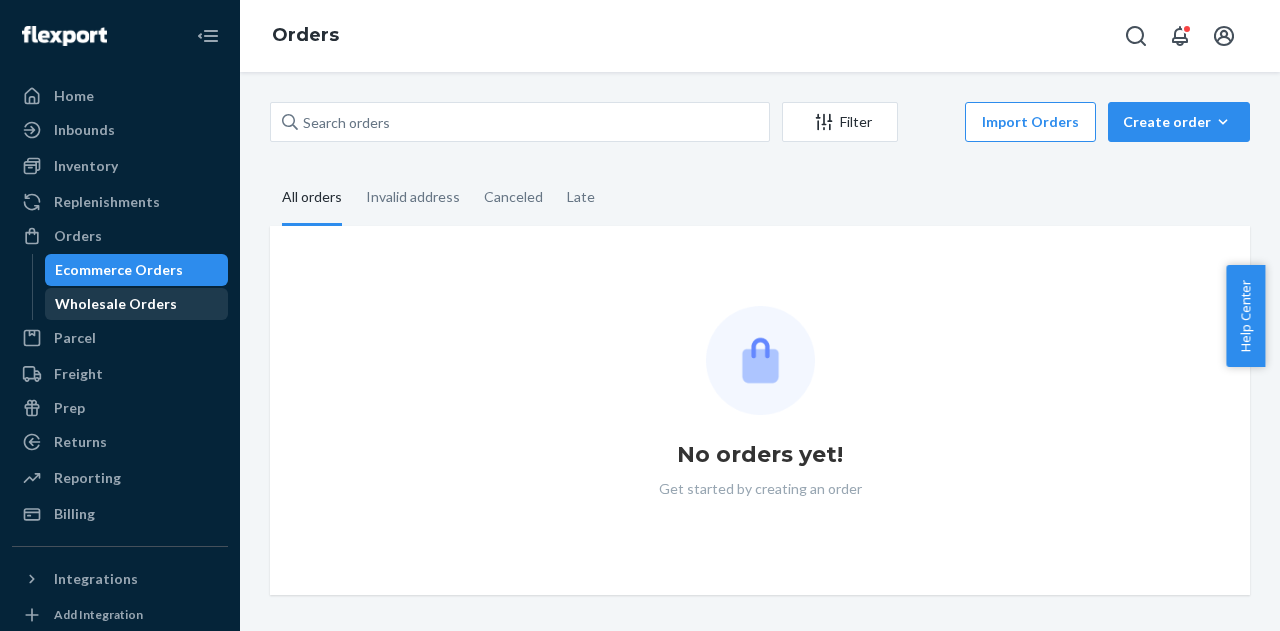 click on "Wholesale Orders" at bounding box center (116, 304) 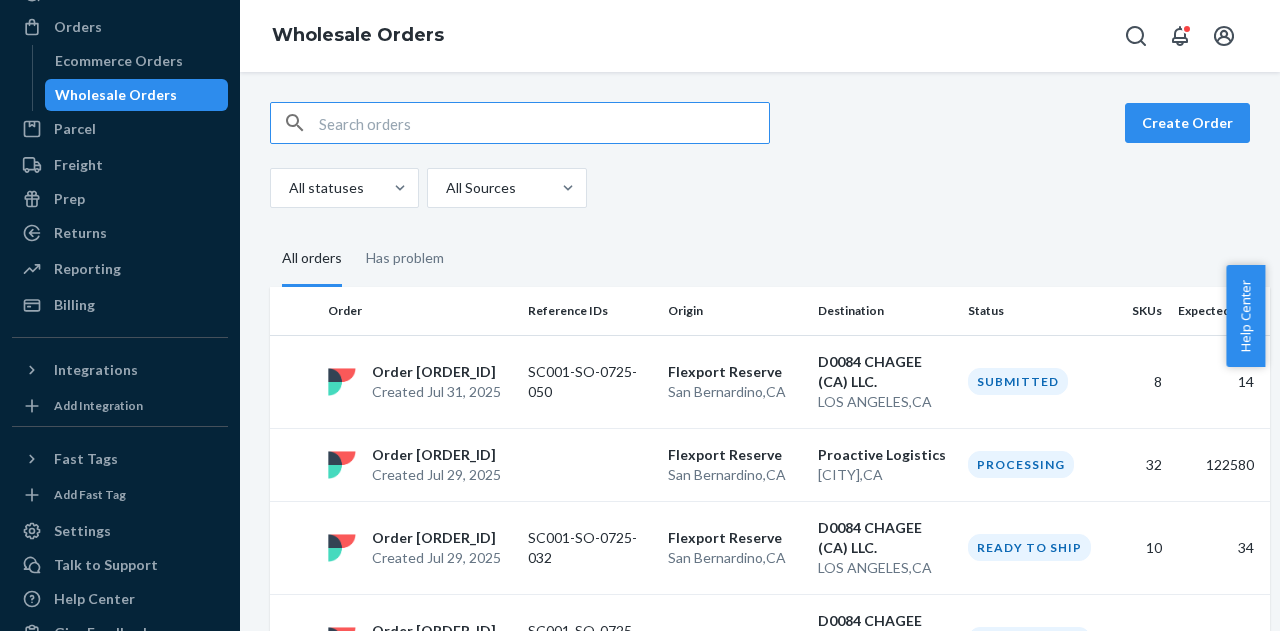 scroll, scrollTop: 210, scrollLeft: 0, axis: vertical 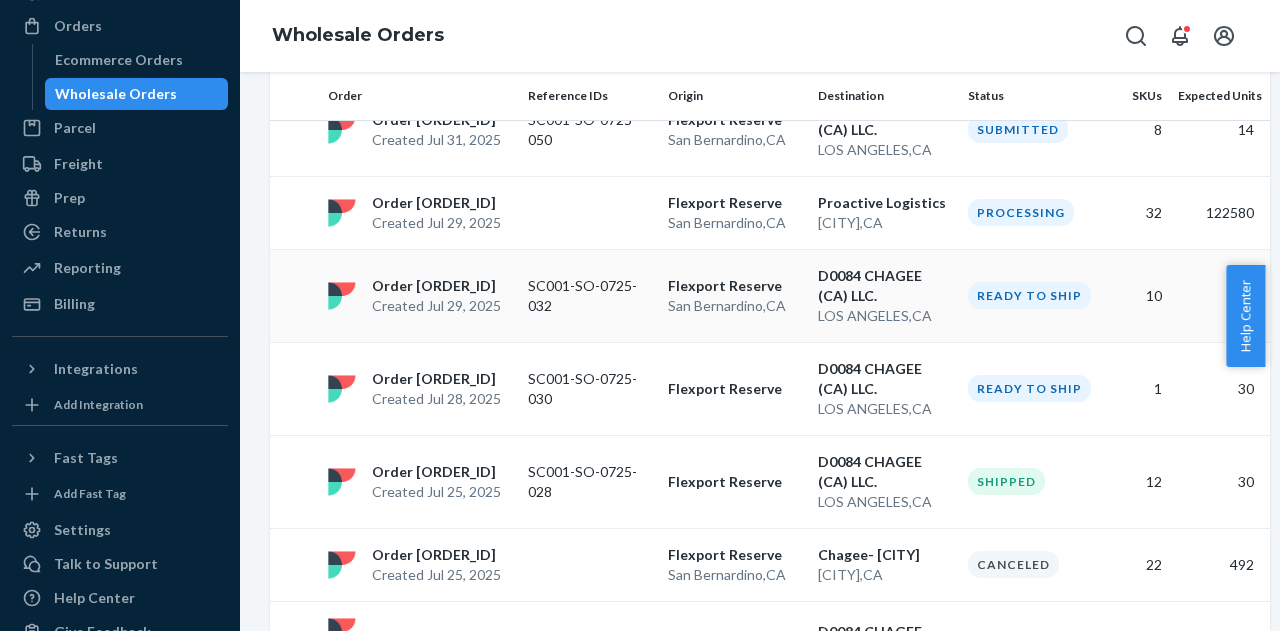 click on "Ready to ship" at bounding box center [1029, 295] 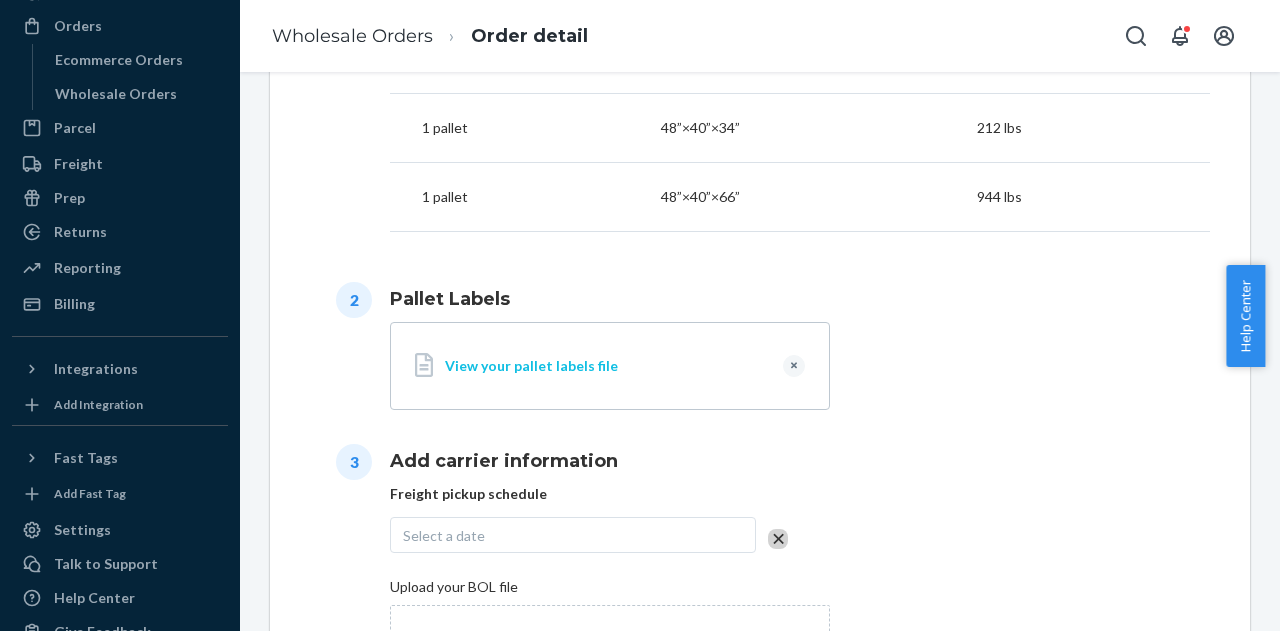 scroll, scrollTop: 1027, scrollLeft: 0, axis: vertical 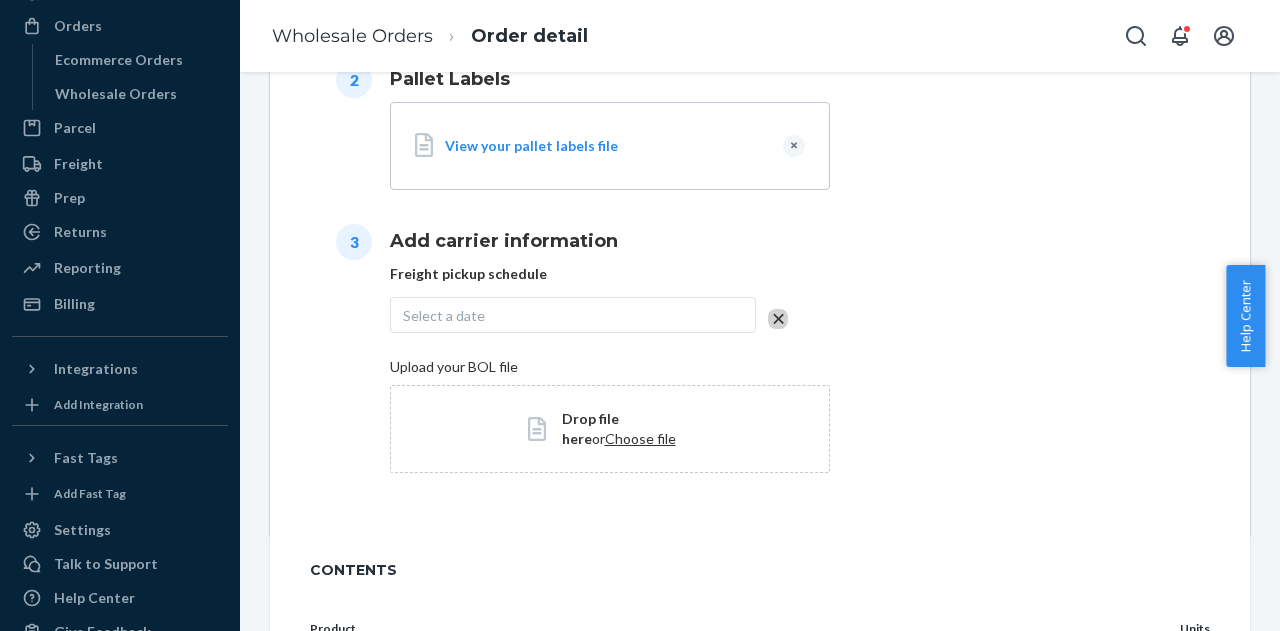 click on "Drop file here  or  Choose file" at bounding box center [627, 429] 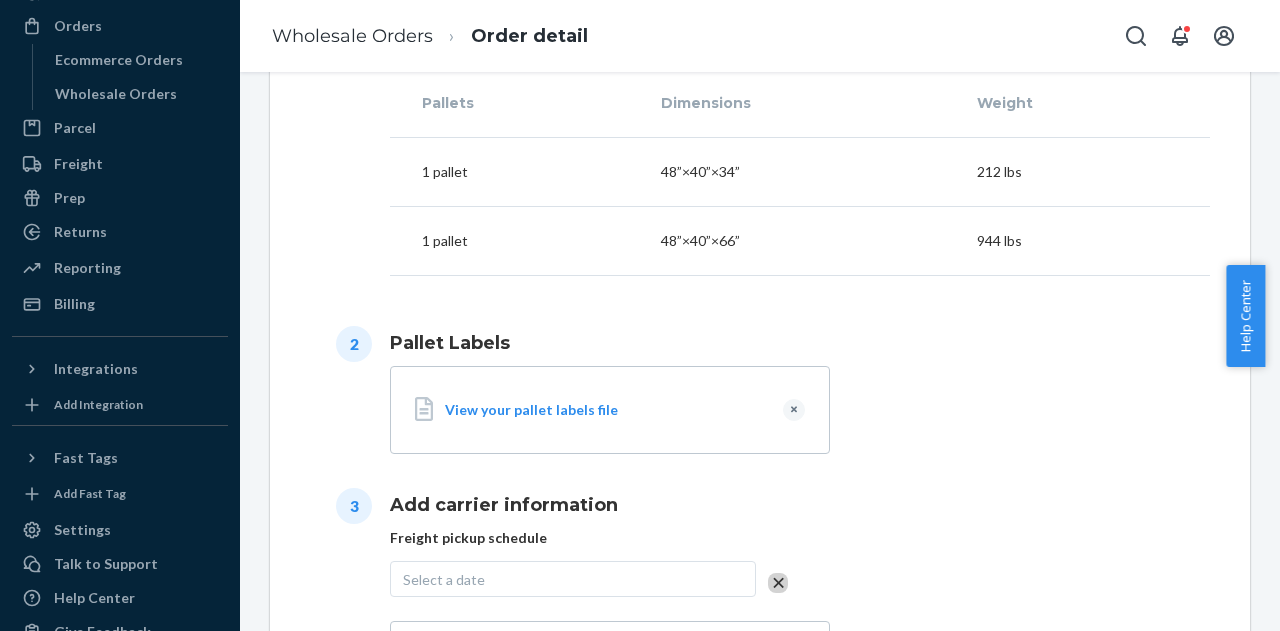 scroll, scrollTop: 867, scrollLeft: 0, axis: vertical 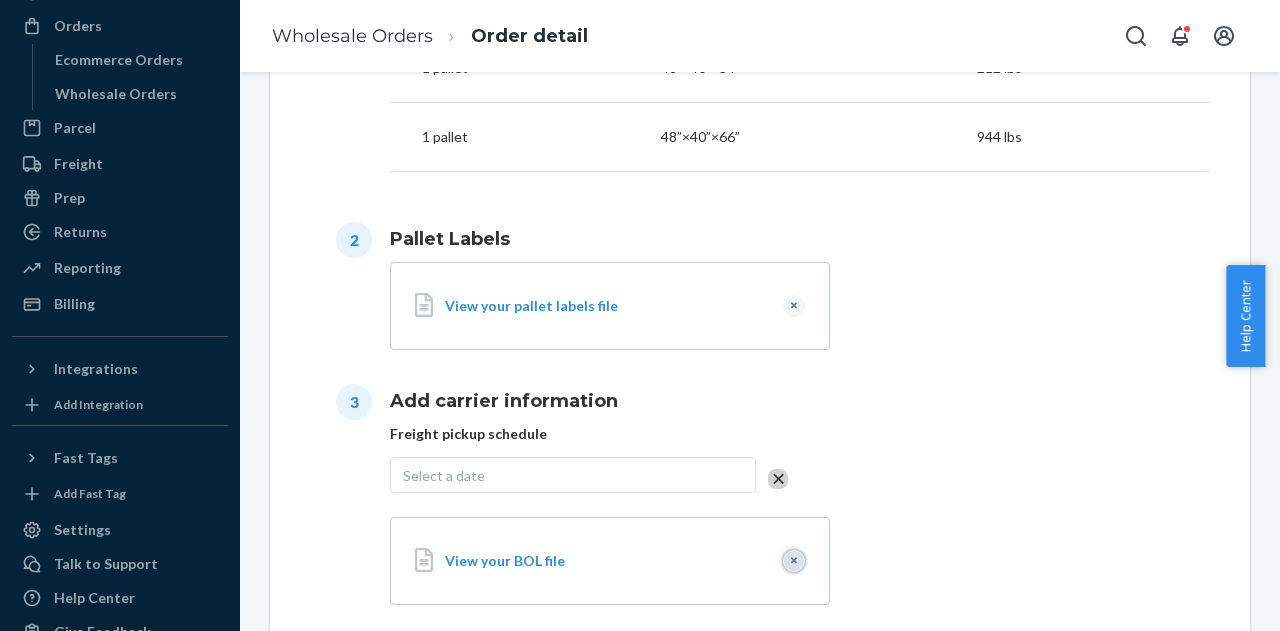 click at bounding box center [794, 561] 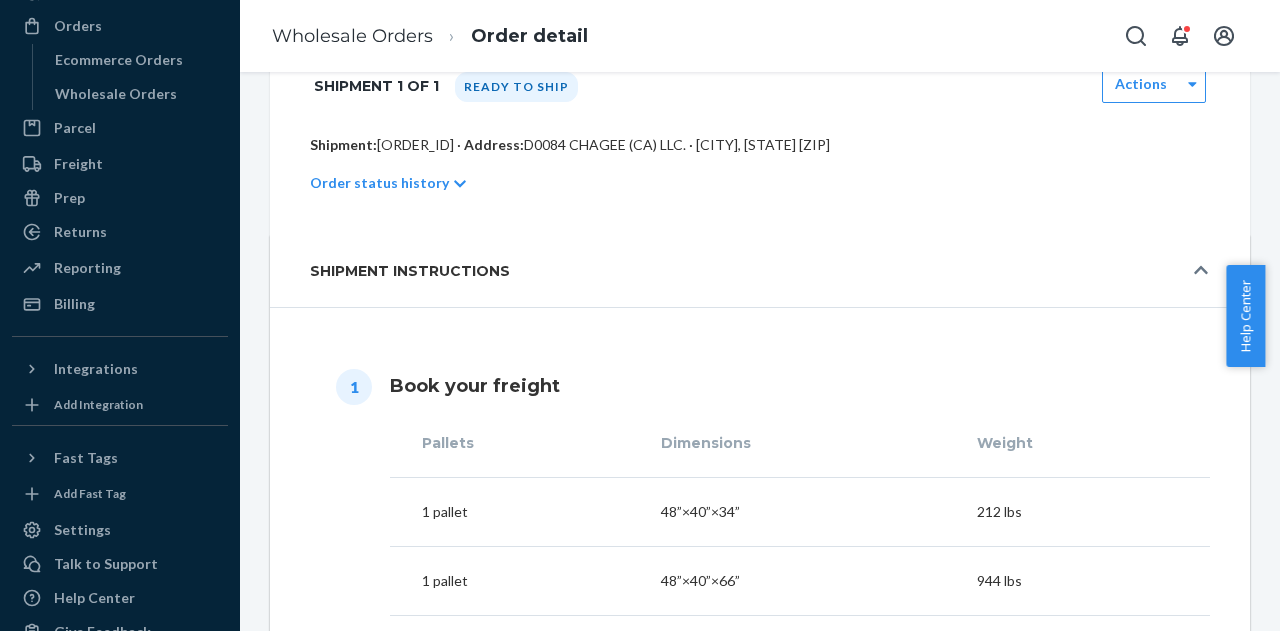 scroll, scrollTop: 173, scrollLeft: 0, axis: vertical 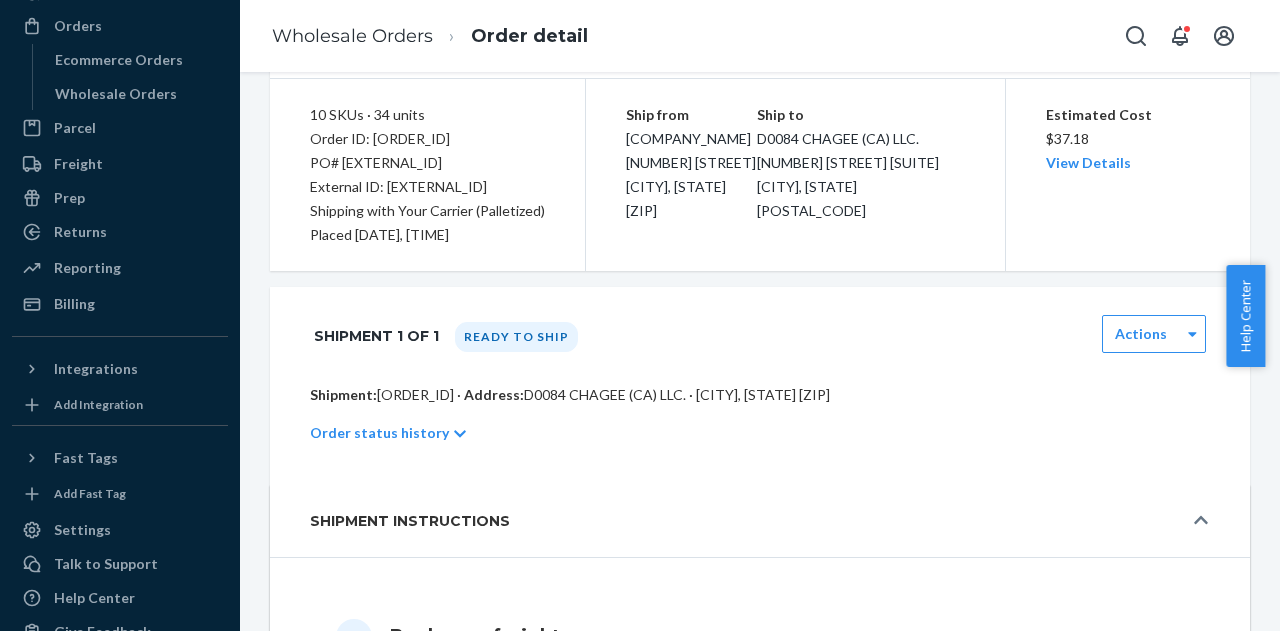 click on "Order ID: [ORDER_ID]" at bounding box center (427, 139) 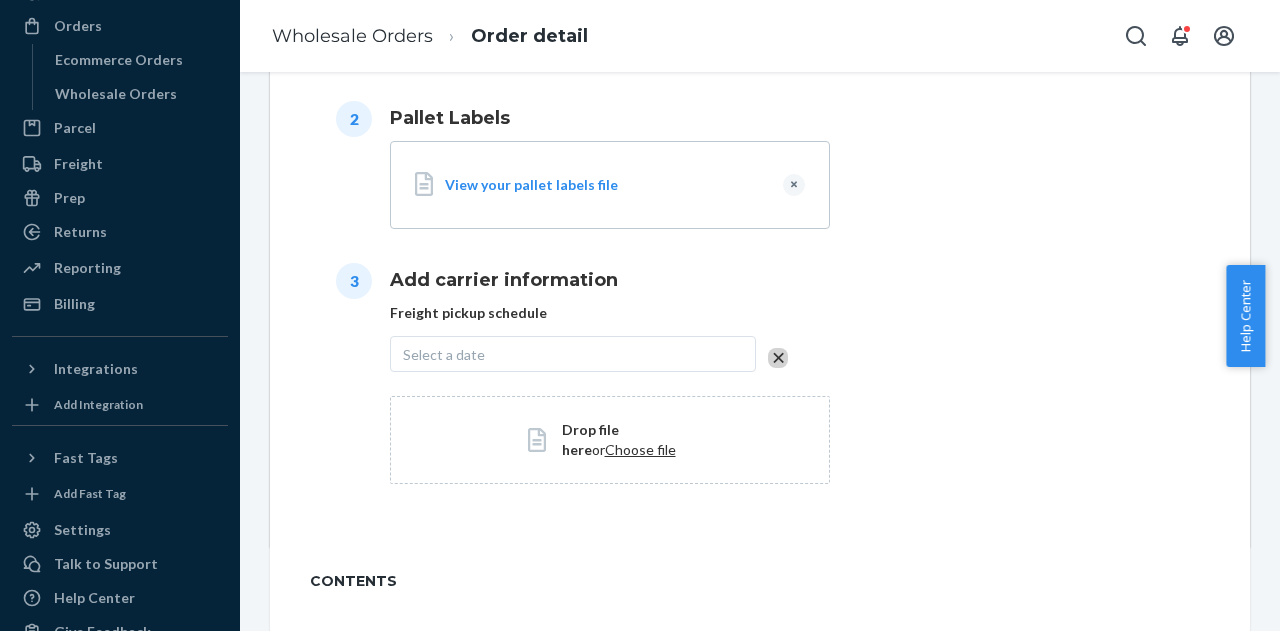 scroll, scrollTop: 989, scrollLeft: 0, axis: vertical 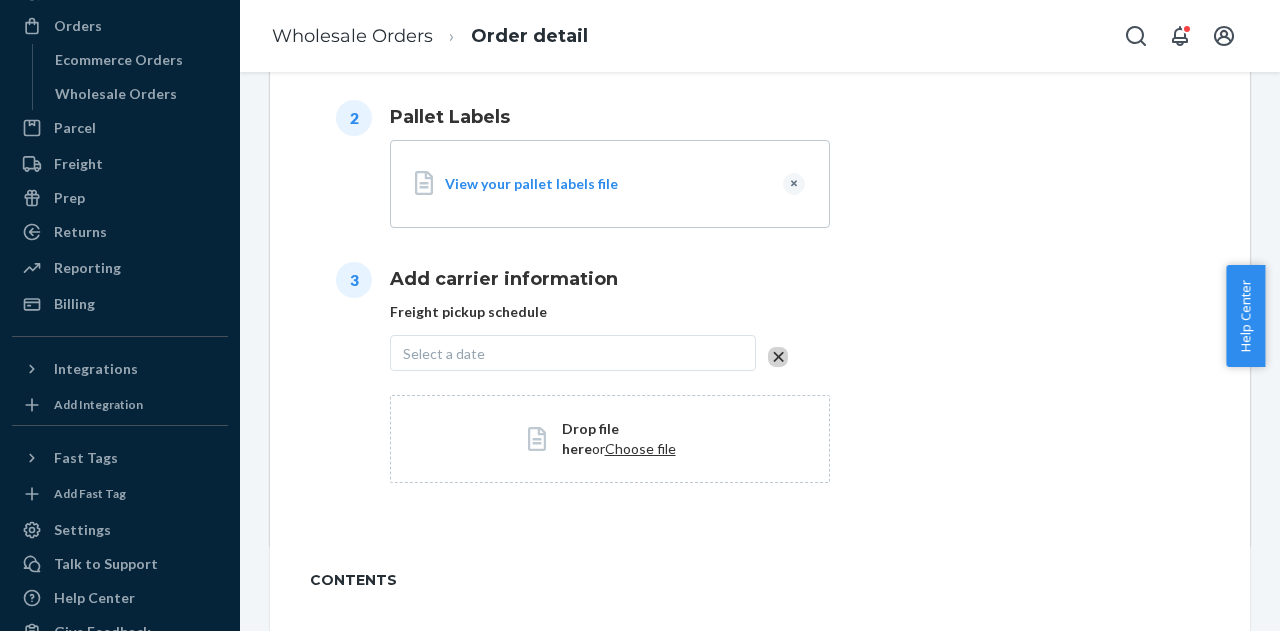 click on "Select a date" at bounding box center (573, 353) 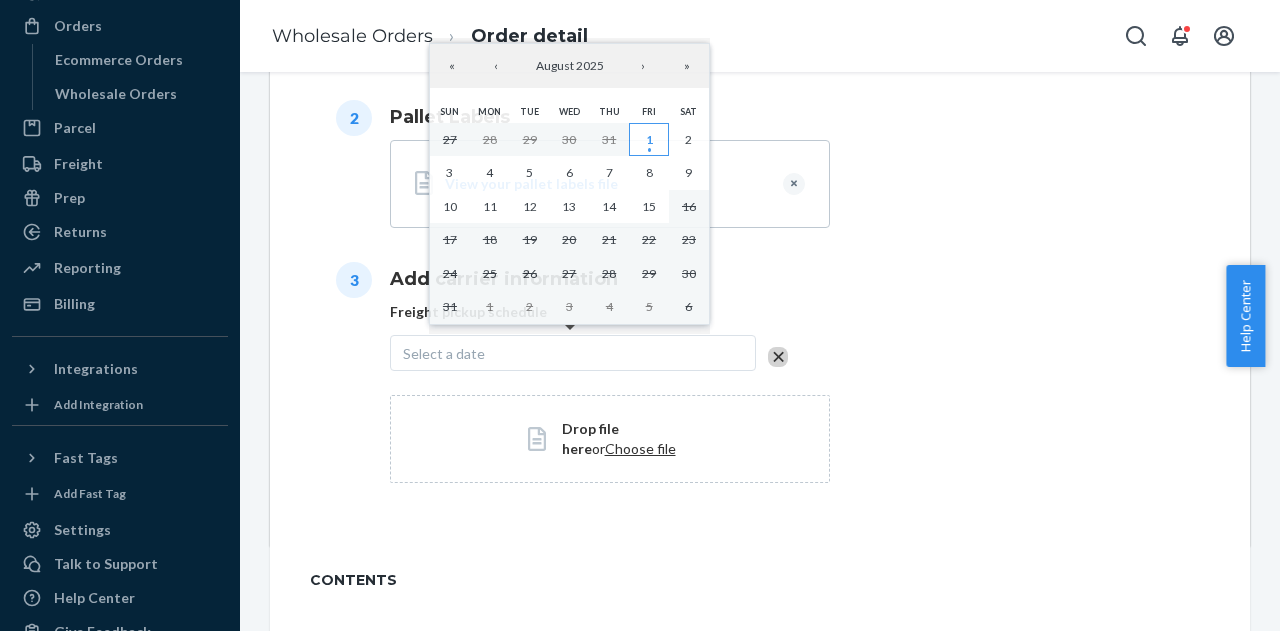 click on "1" at bounding box center [649, 140] 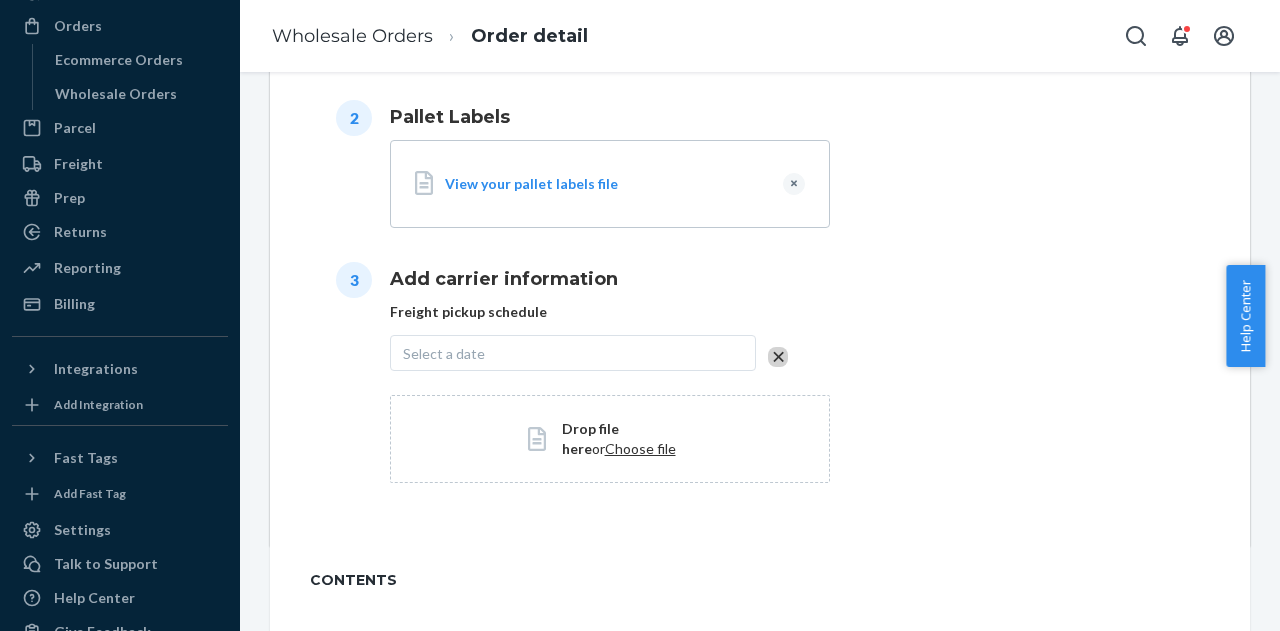 scroll, scrollTop: 1078, scrollLeft: 0, axis: vertical 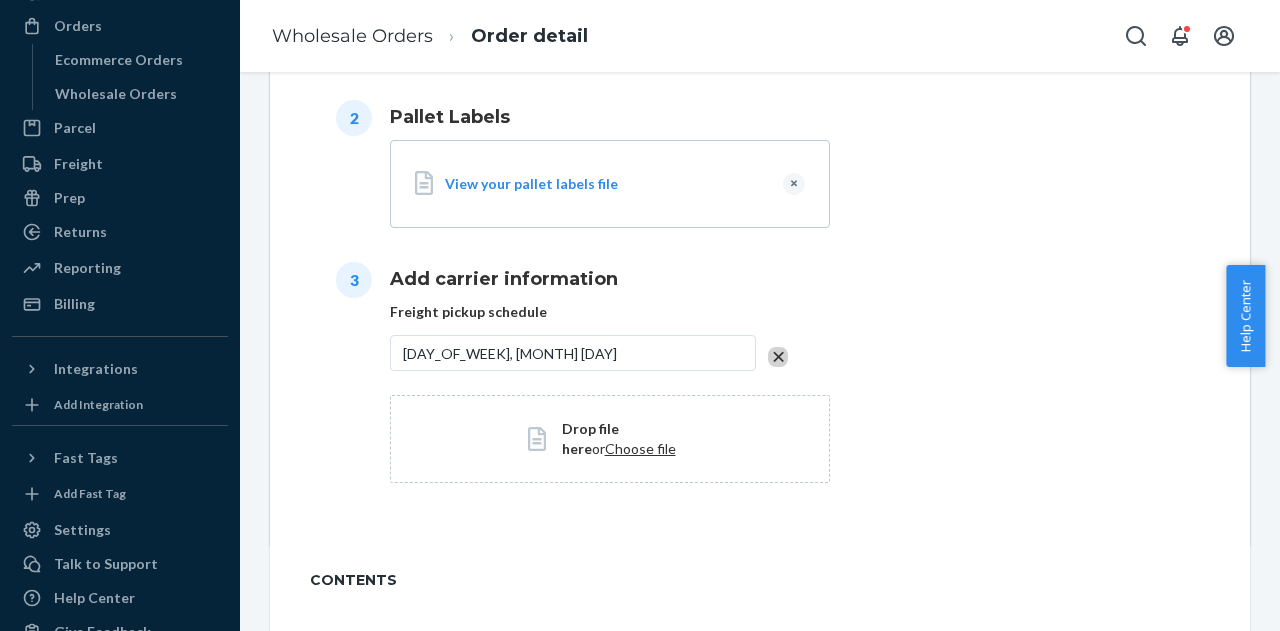 click on "Drop file here  or  Choose file" at bounding box center [627, 439] 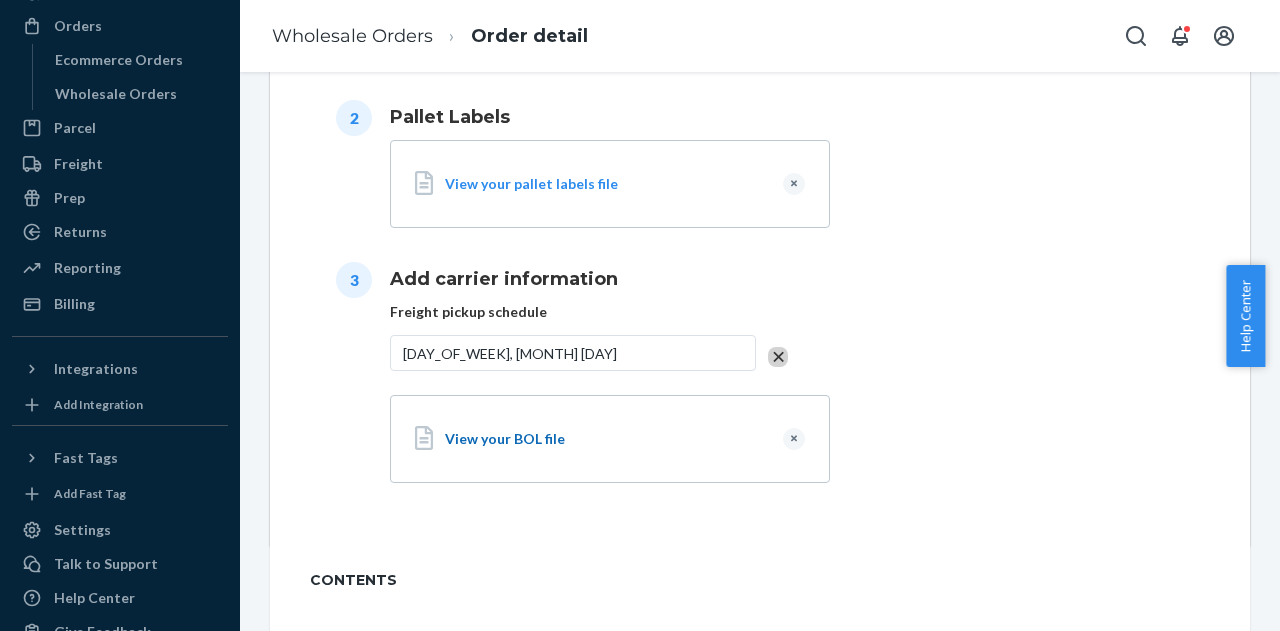 click on "View your BOL file" at bounding box center (606, 439) 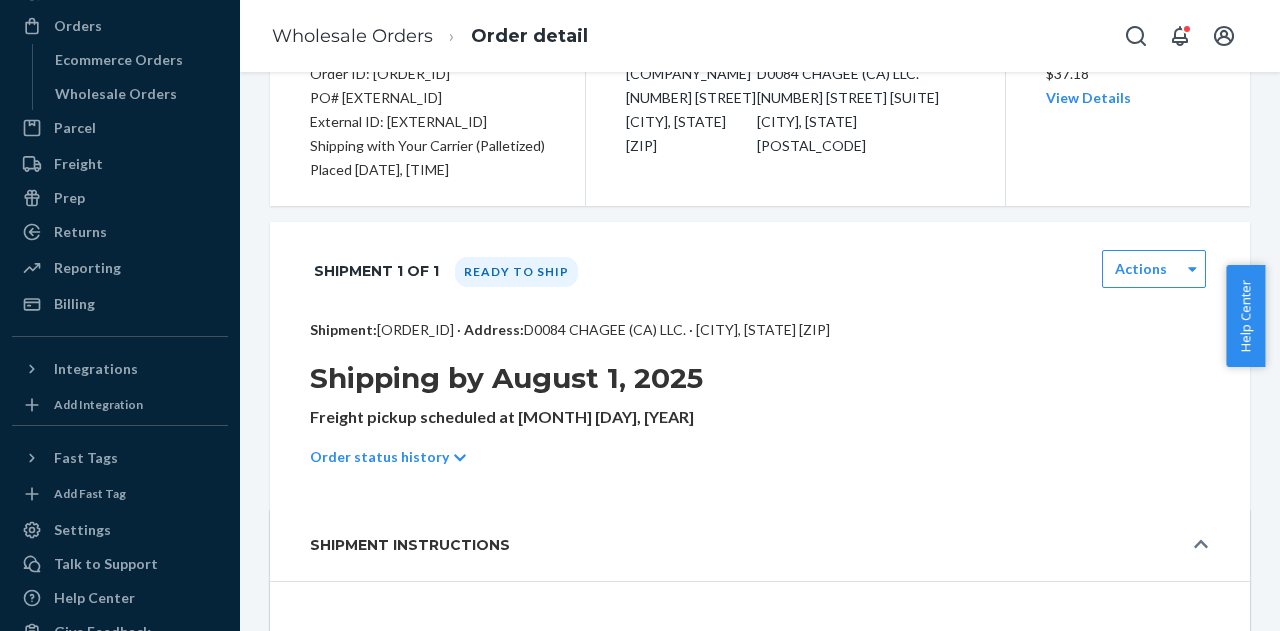 scroll, scrollTop: 110, scrollLeft: 0, axis: vertical 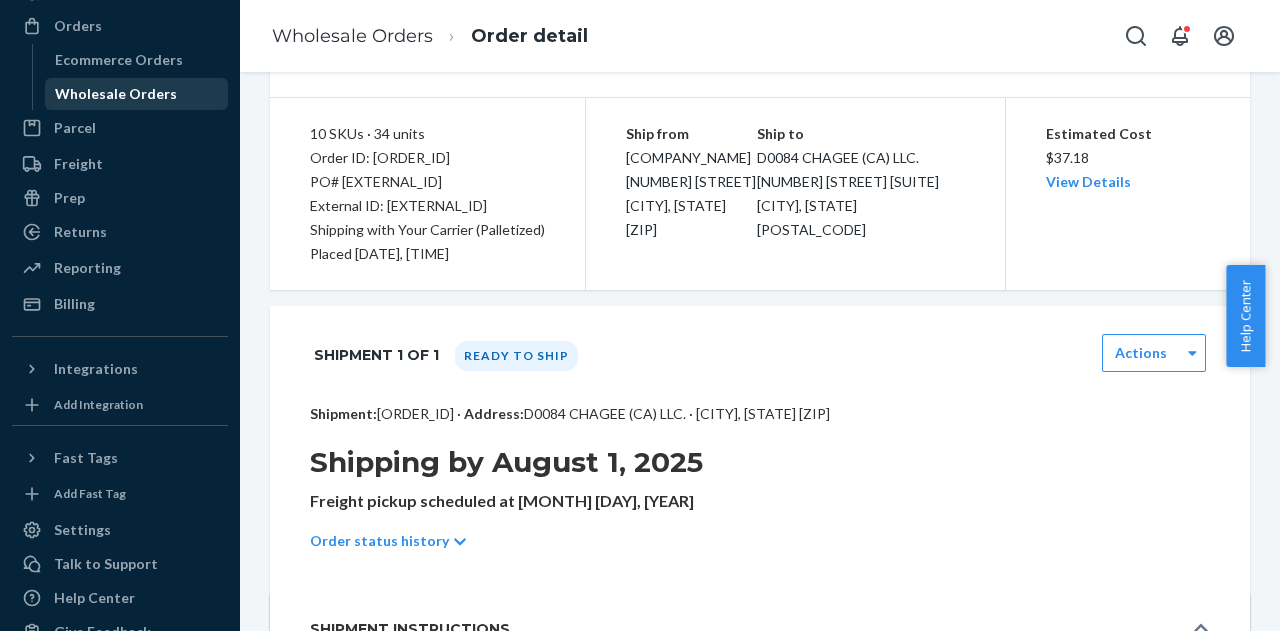 click on "Wholesale Orders" at bounding box center [137, 94] 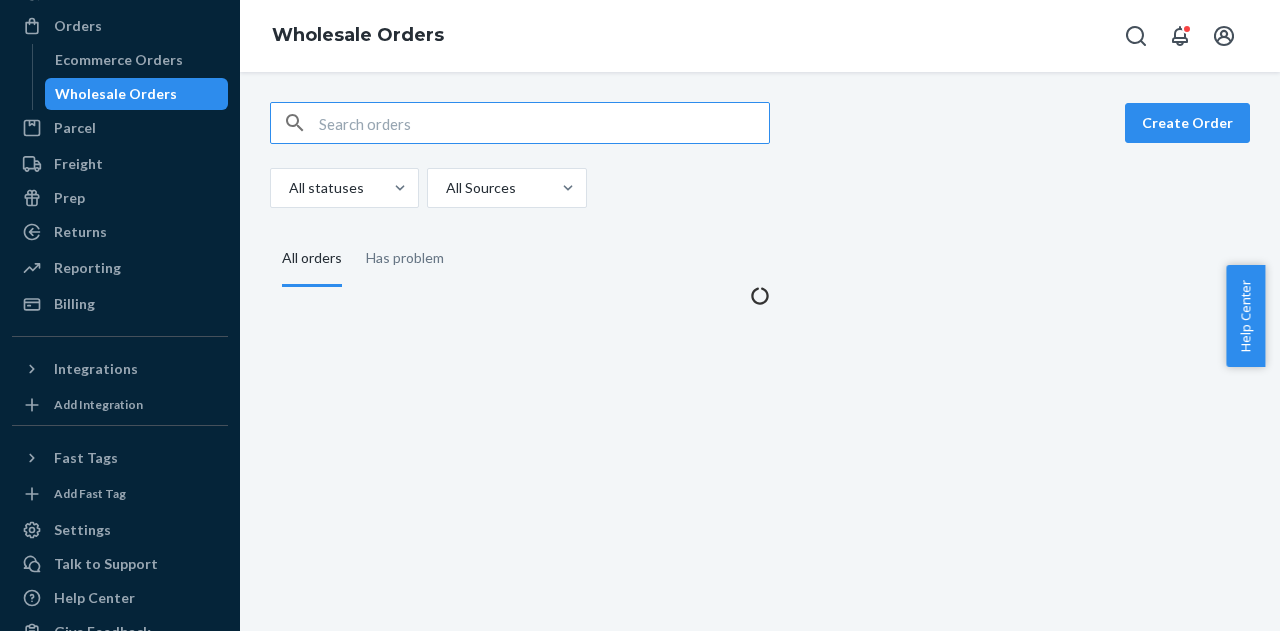 scroll, scrollTop: 0, scrollLeft: 0, axis: both 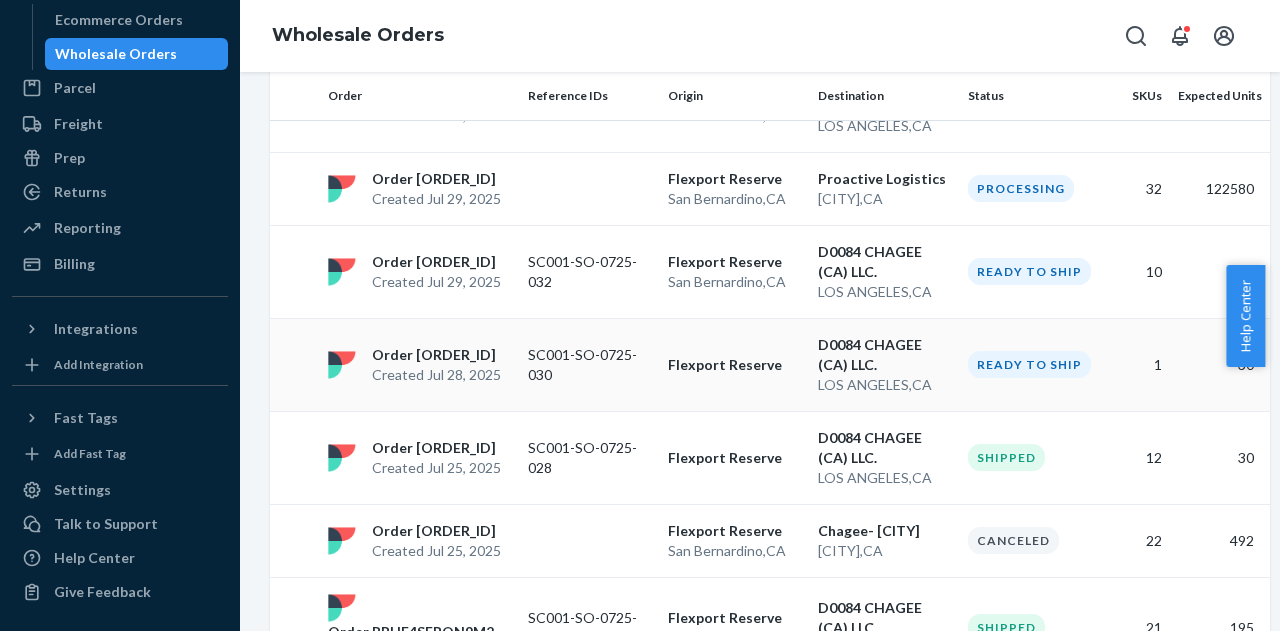 click on "Flexport Reserve" at bounding box center [735, 364] 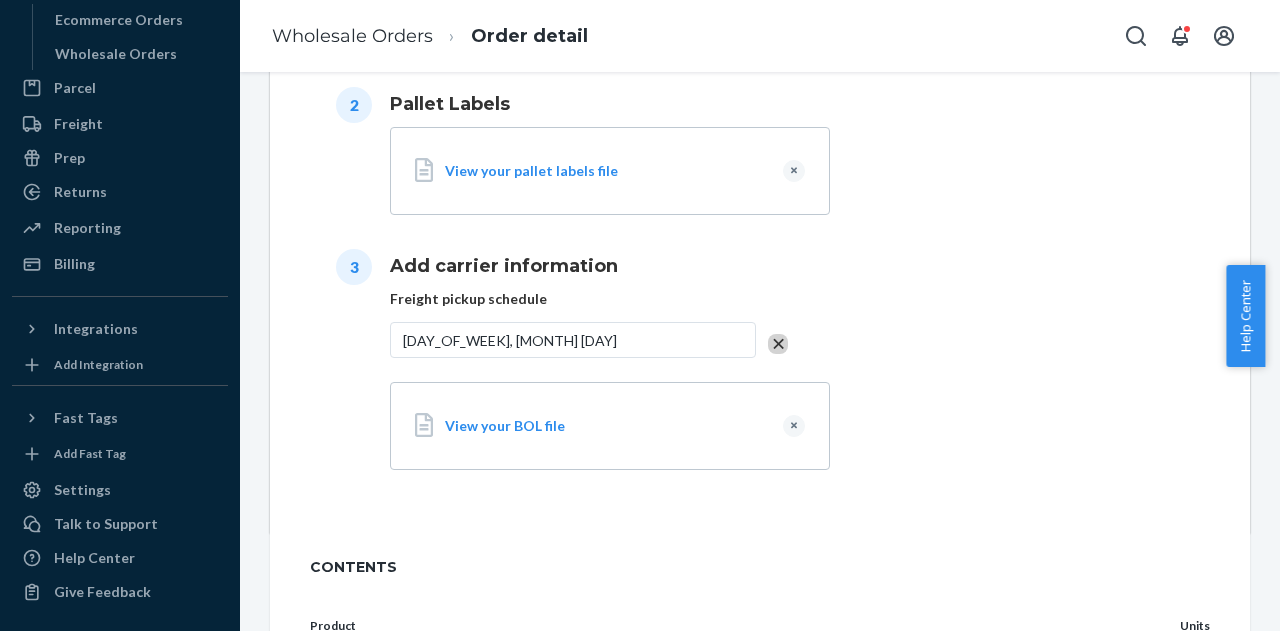 scroll, scrollTop: 1067, scrollLeft: 0, axis: vertical 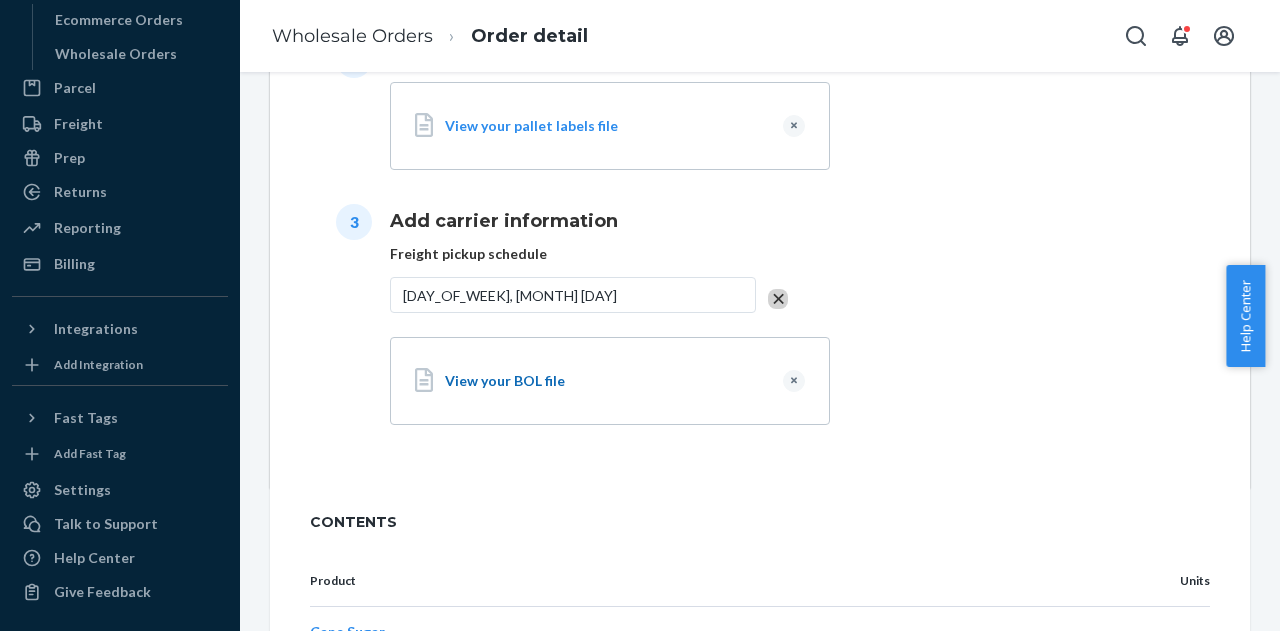 click on "View your BOL file" at bounding box center [606, 381] 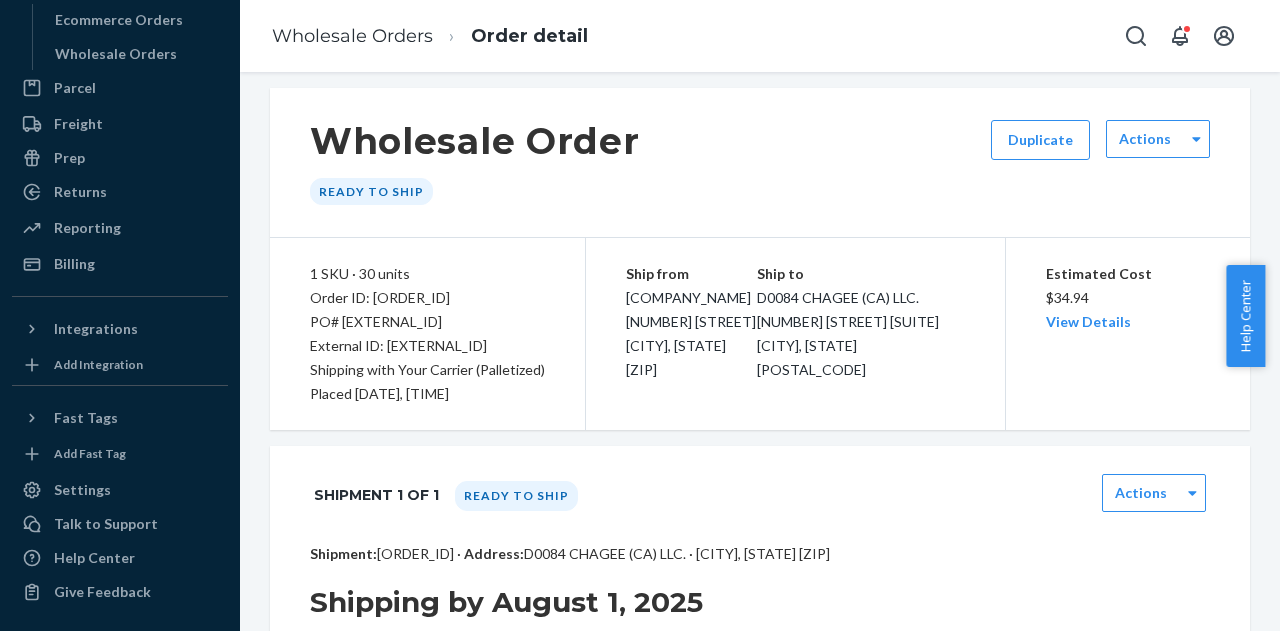 scroll, scrollTop: 13, scrollLeft: 0, axis: vertical 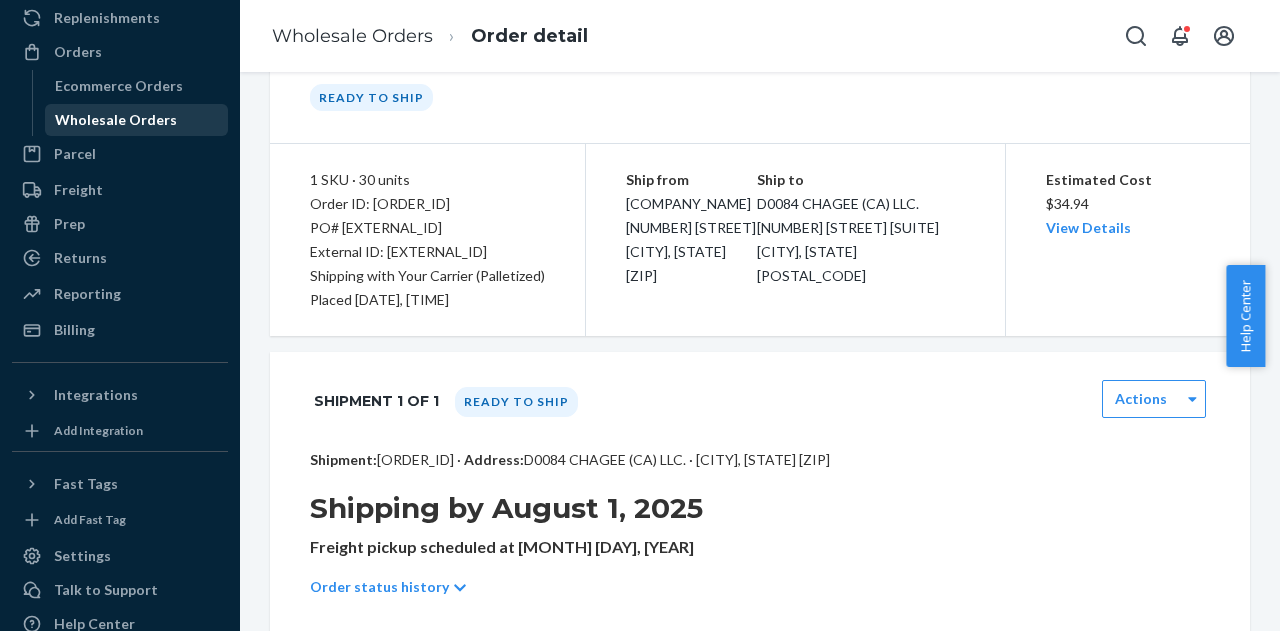 click on "Wholesale Orders" at bounding box center (116, 120) 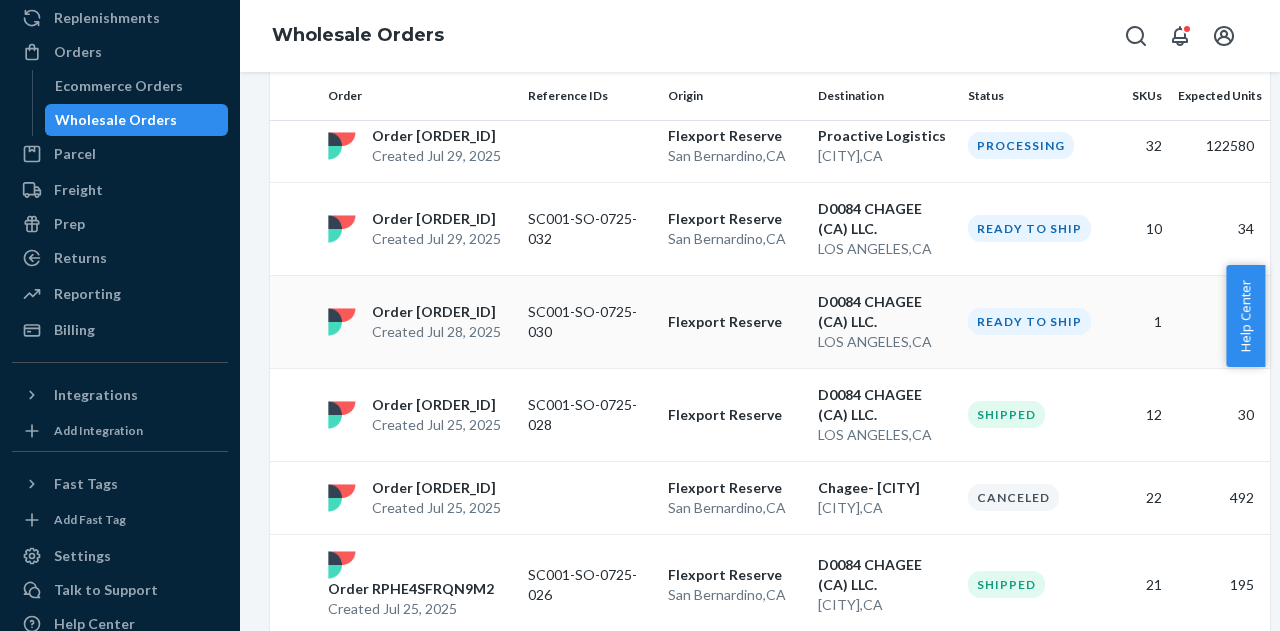 scroll, scrollTop: 318, scrollLeft: 0, axis: vertical 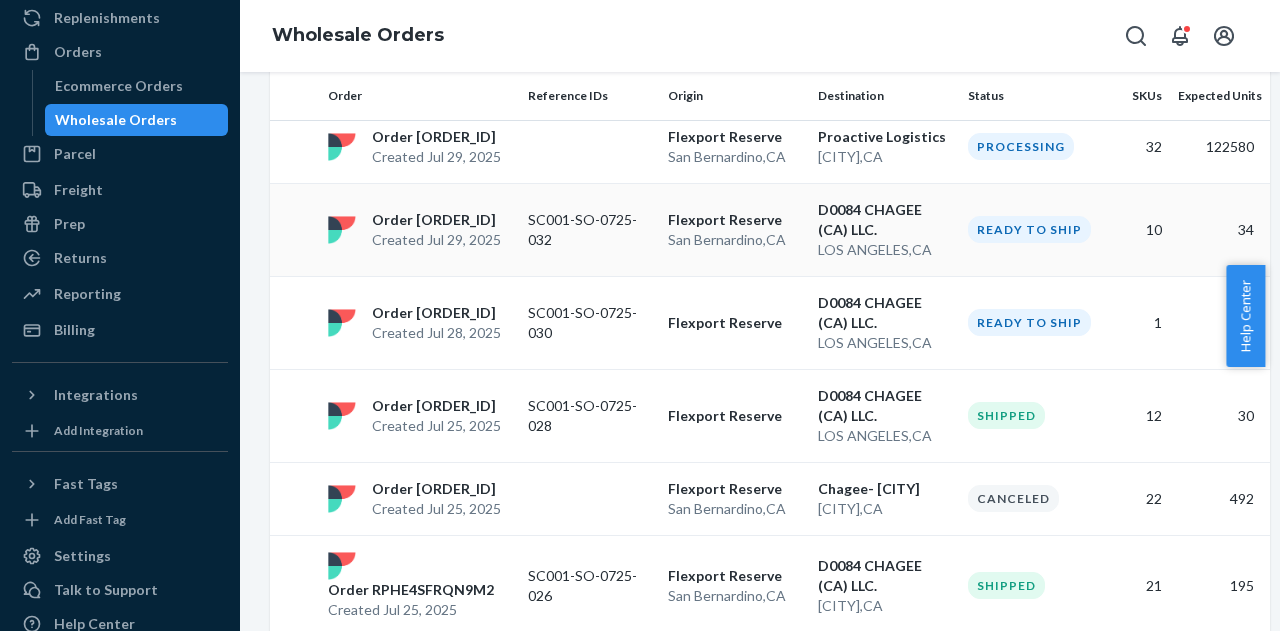 click on "SC001-SO-0725-032" at bounding box center [590, 230] 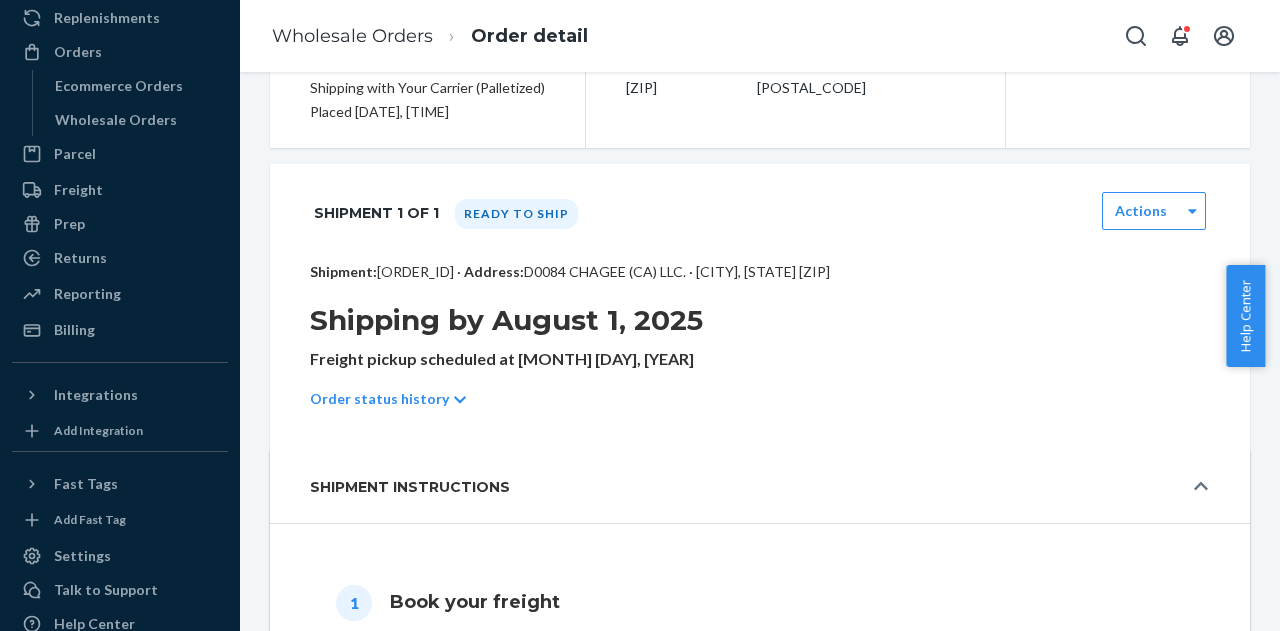 scroll, scrollTop: 354, scrollLeft: 0, axis: vertical 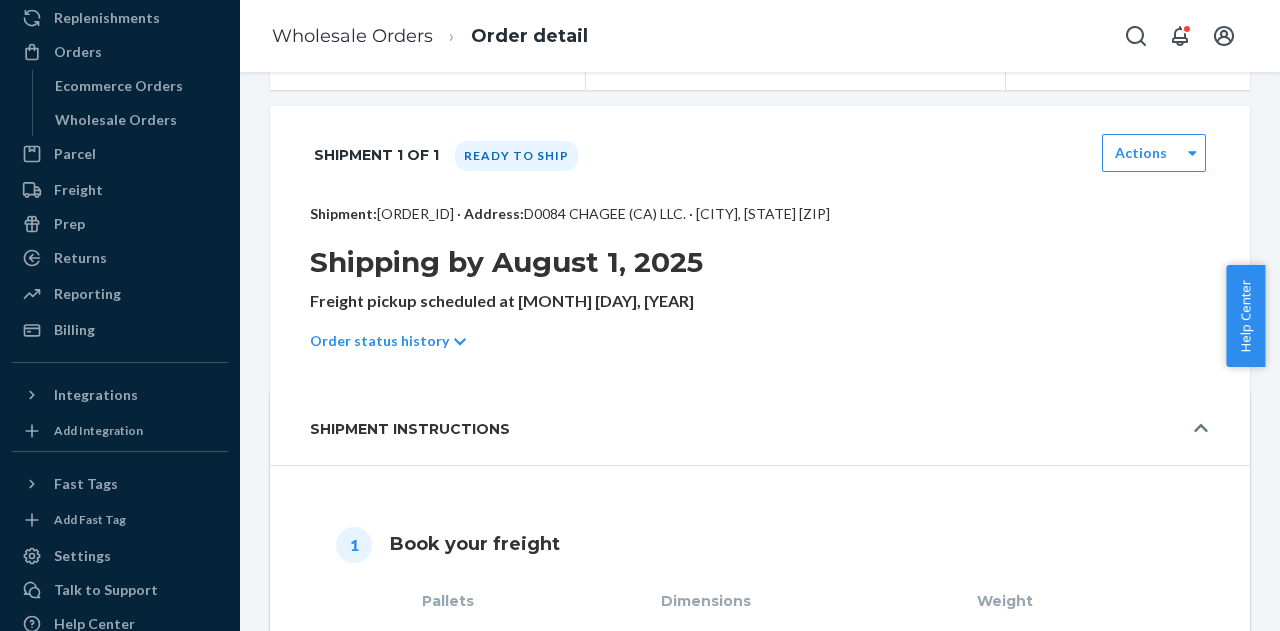 click on "Order status history" at bounding box center [379, 341] 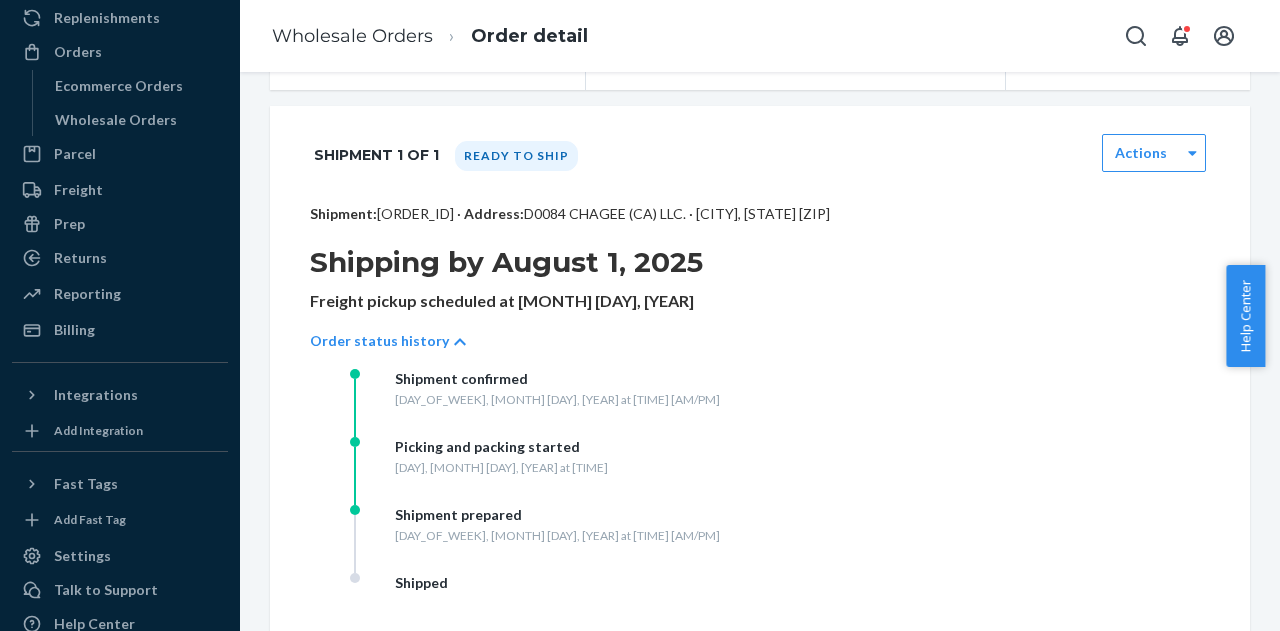 click on "[DAY_OF_WEEK], [MONTH] [DAY], [YEAR] at [TIME] [AM/PM]" at bounding box center [557, 535] 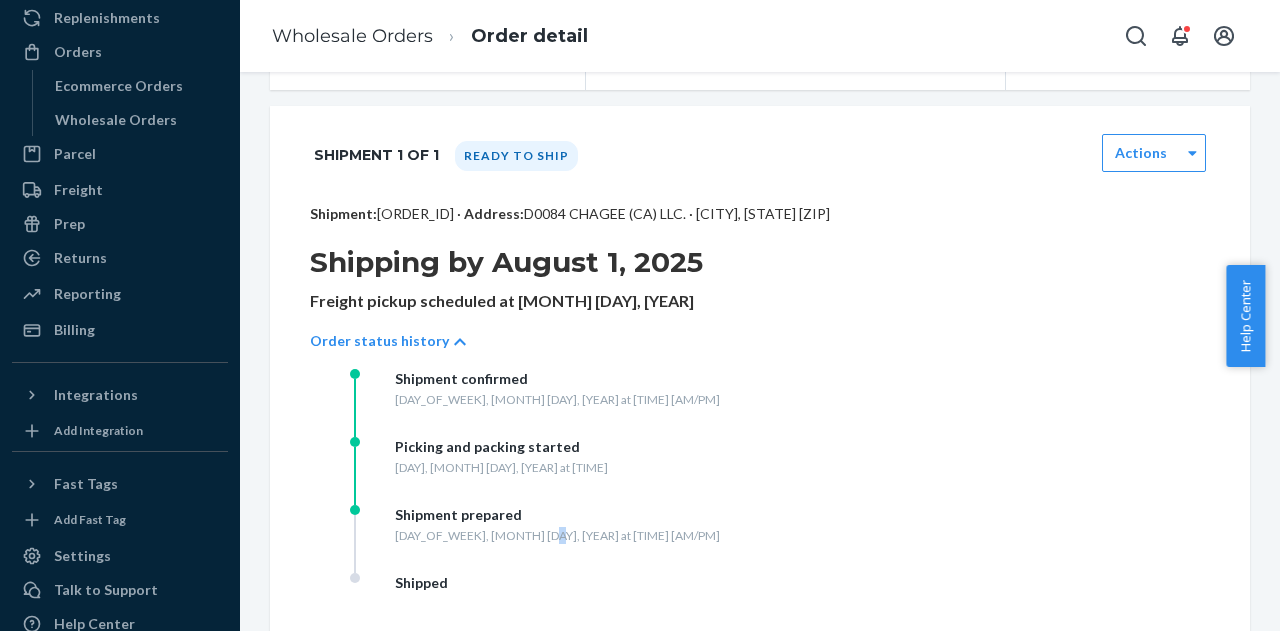 click on "[DAY_OF_WEEK], [MONTH] [DAY], [YEAR] at [TIME] [AM/PM]" at bounding box center (557, 535) 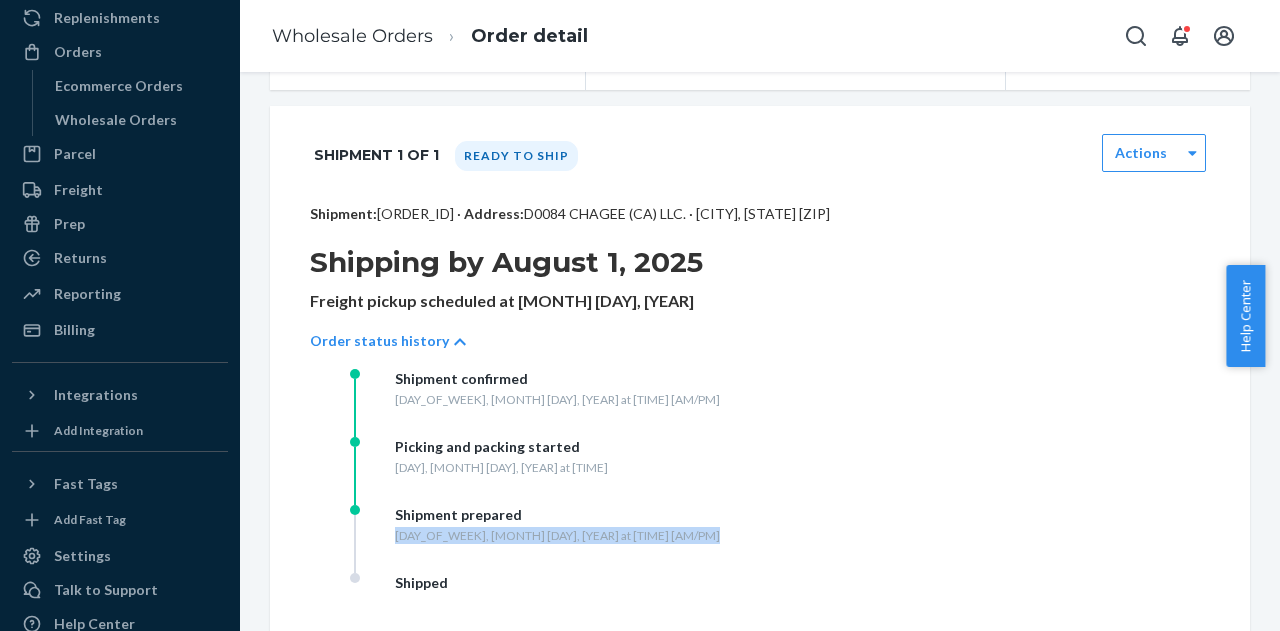 click on "[DAY_OF_WEEK], [MONTH] [DAY], [YEAR] at [TIME] [AM/PM]" at bounding box center [557, 535] 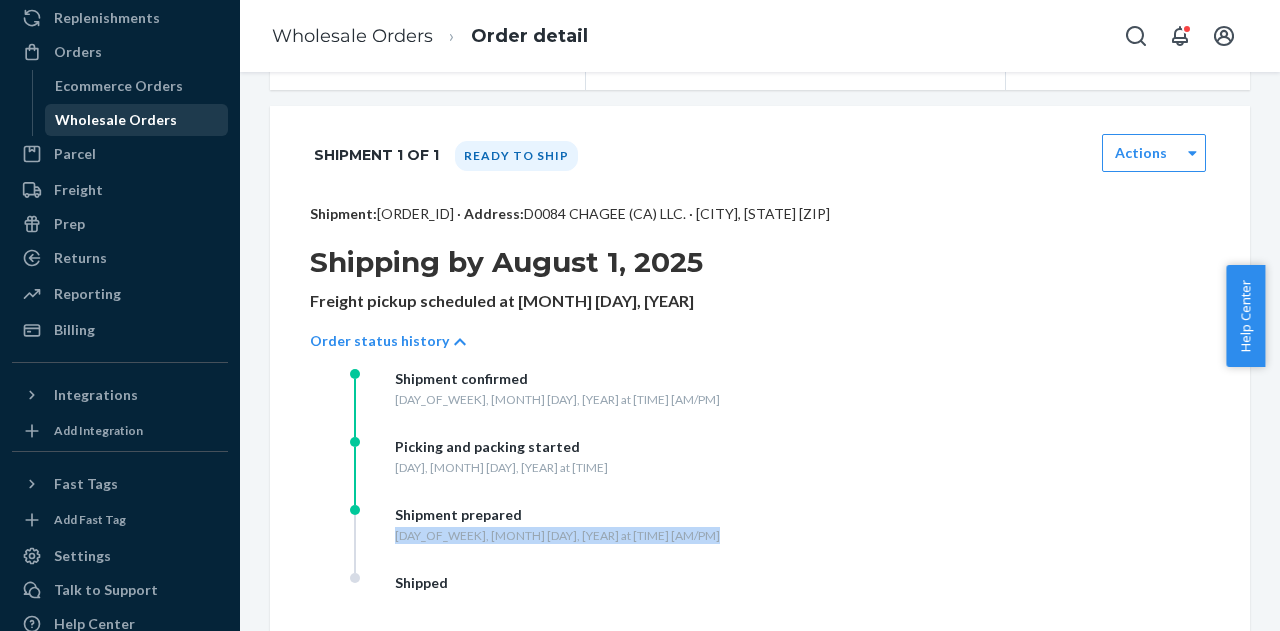 click on "Wholesale Orders" at bounding box center [116, 120] 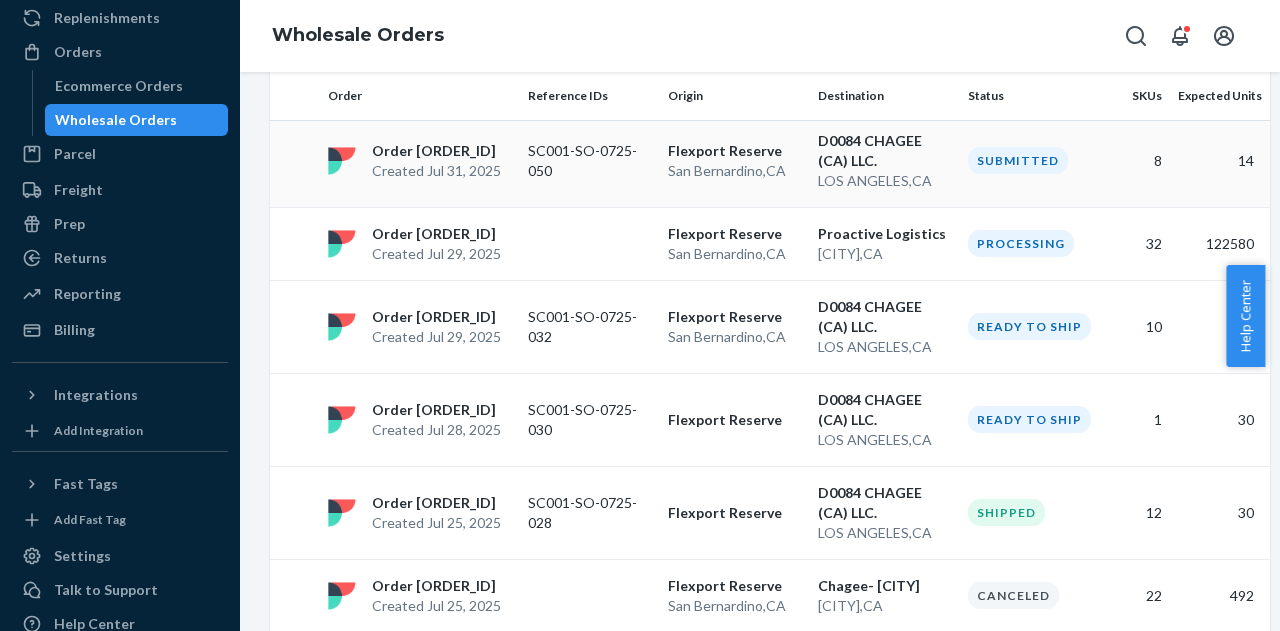 scroll, scrollTop: 242, scrollLeft: 0, axis: vertical 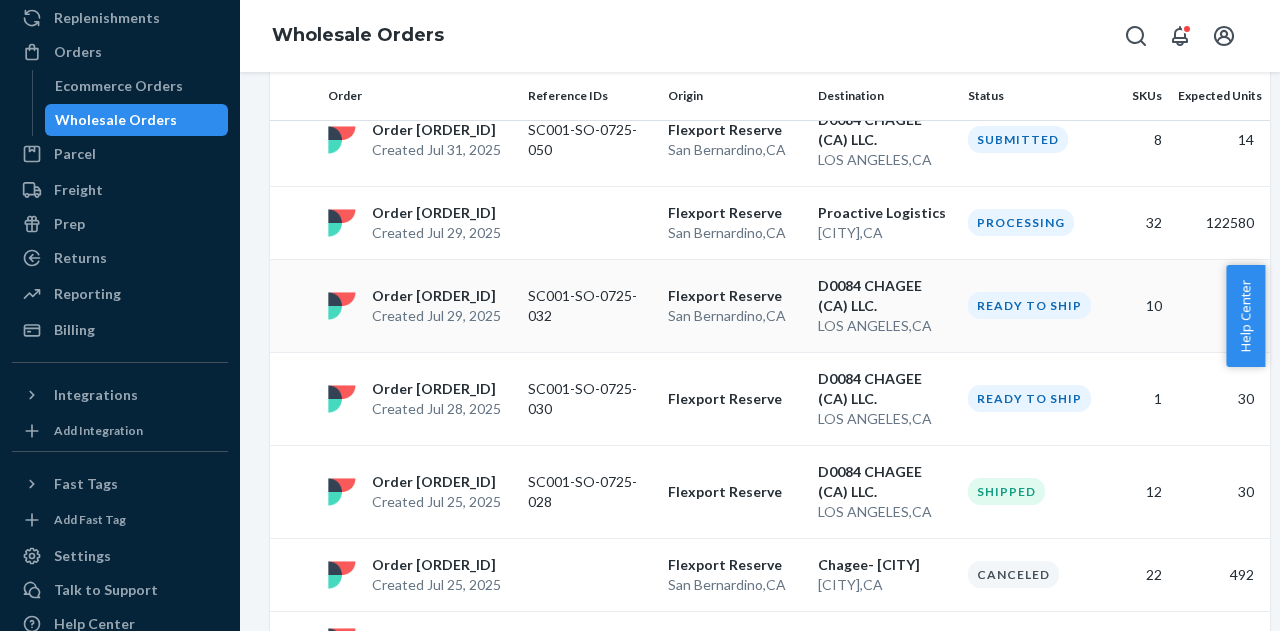 click on "SC001-SO-0725-032" at bounding box center [590, 306] 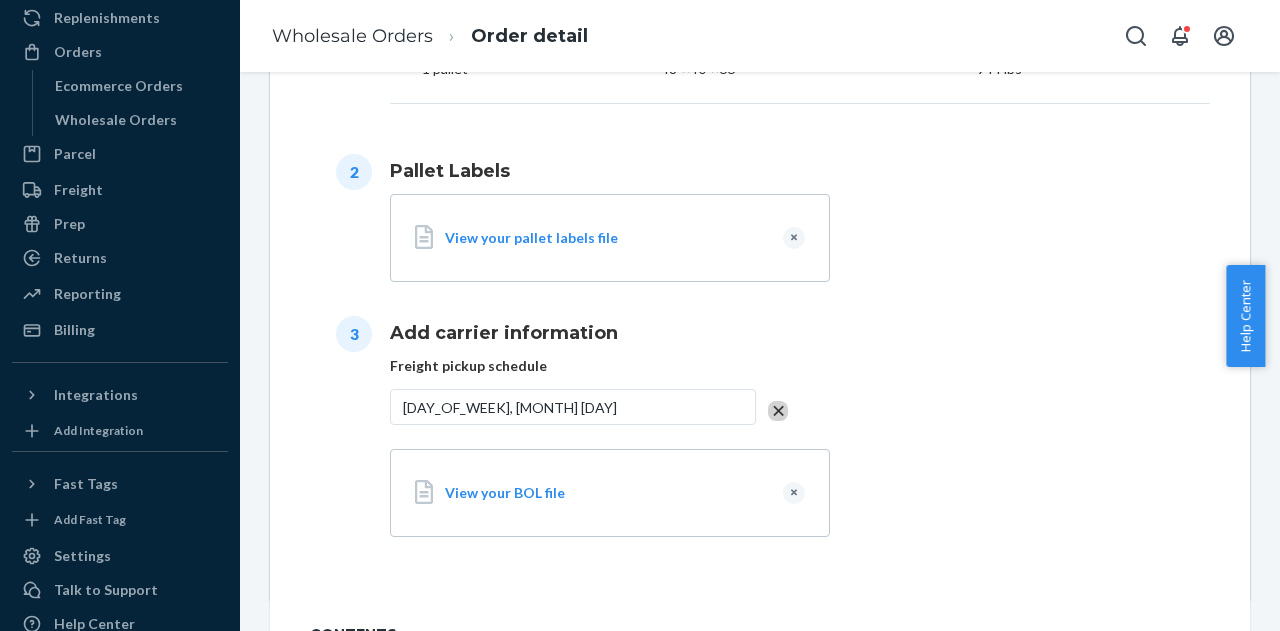 scroll, scrollTop: 1027, scrollLeft: 0, axis: vertical 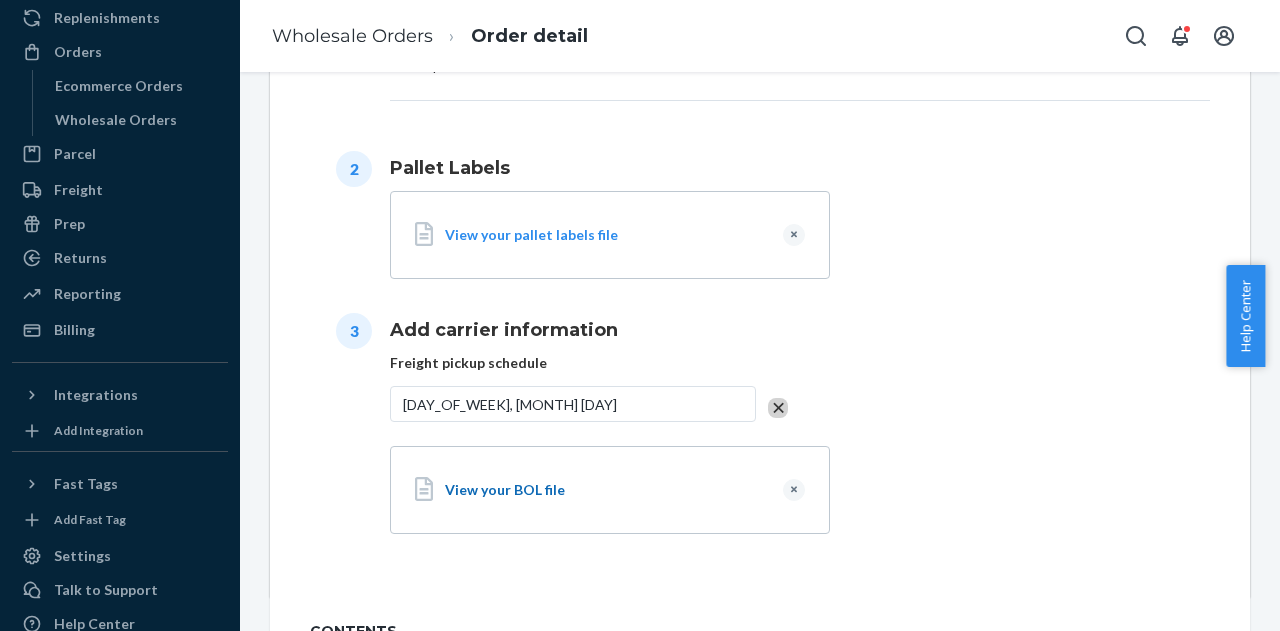 click on "View your BOL file" at bounding box center [606, 490] 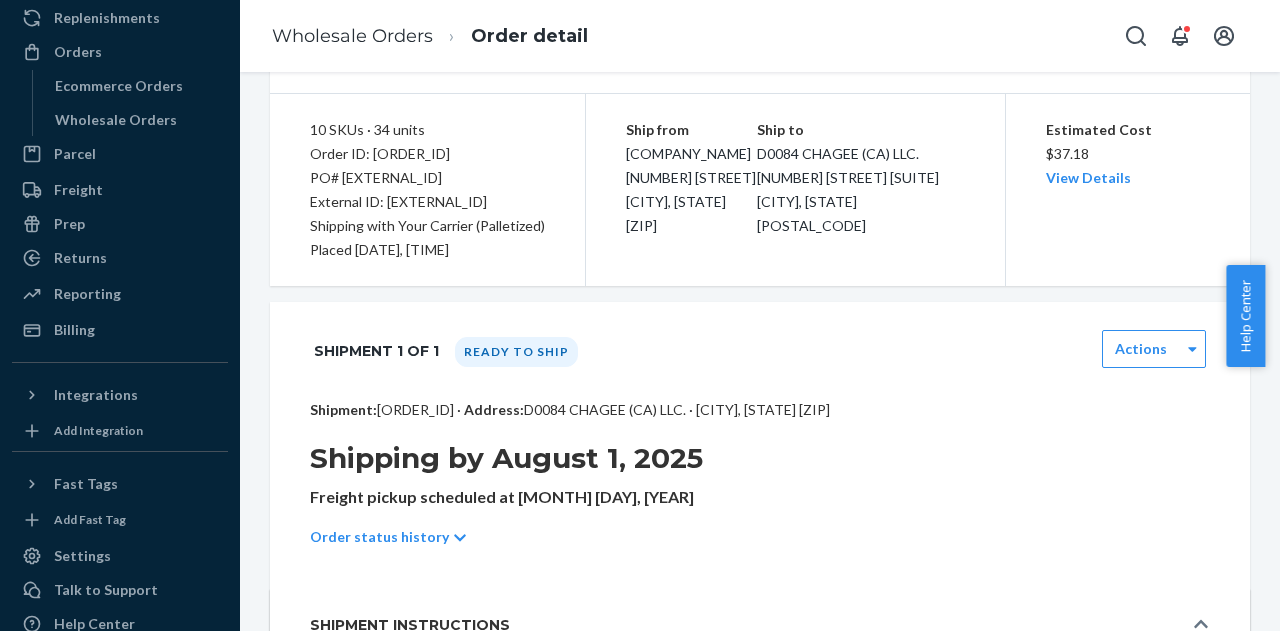 scroll, scrollTop: 157, scrollLeft: 0, axis: vertical 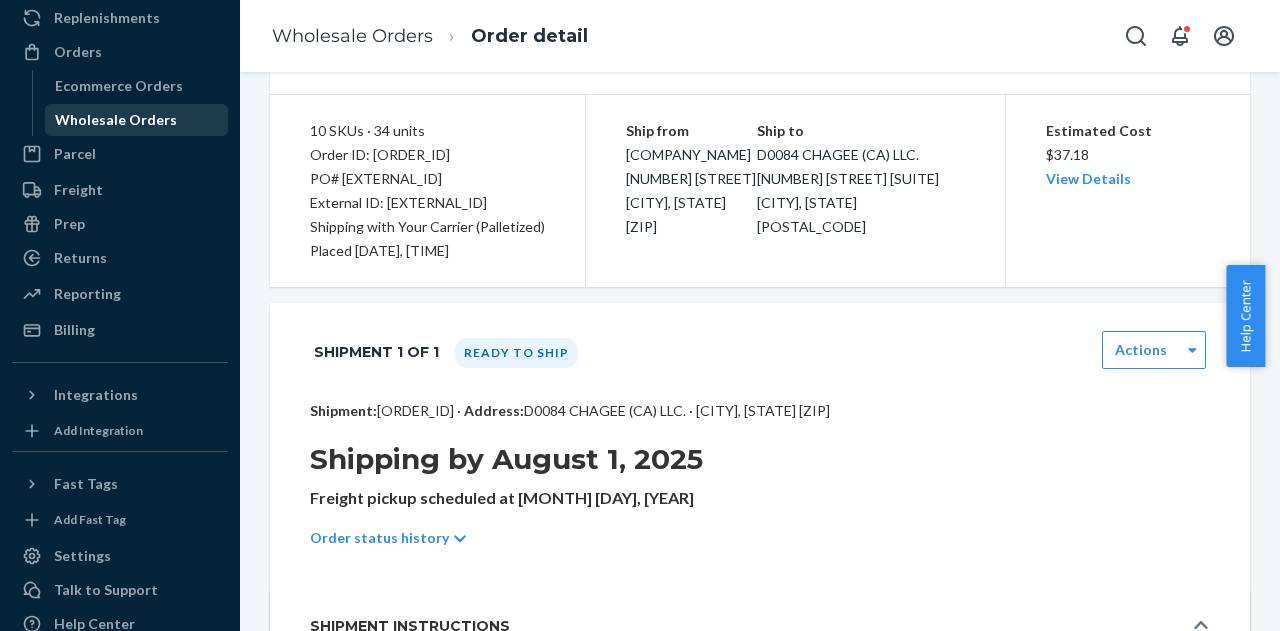 click on "Wholesale Orders" at bounding box center (137, 120) 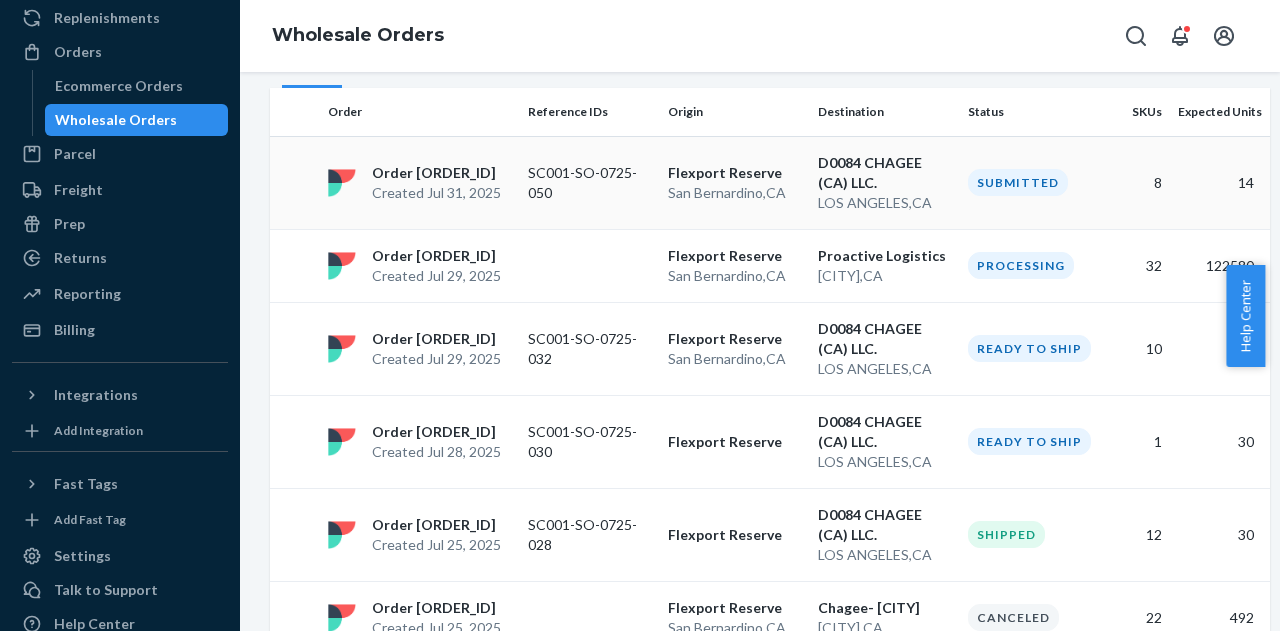 scroll, scrollTop: 220, scrollLeft: 0, axis: vertical 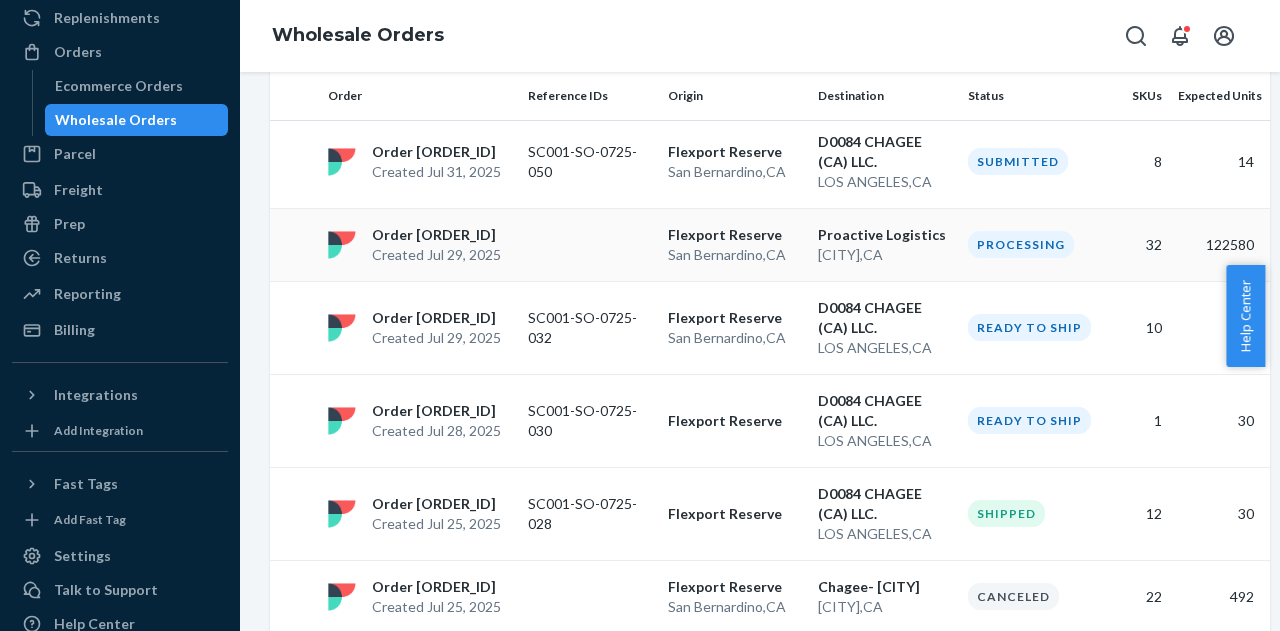 click at bounding box center (590, 244) 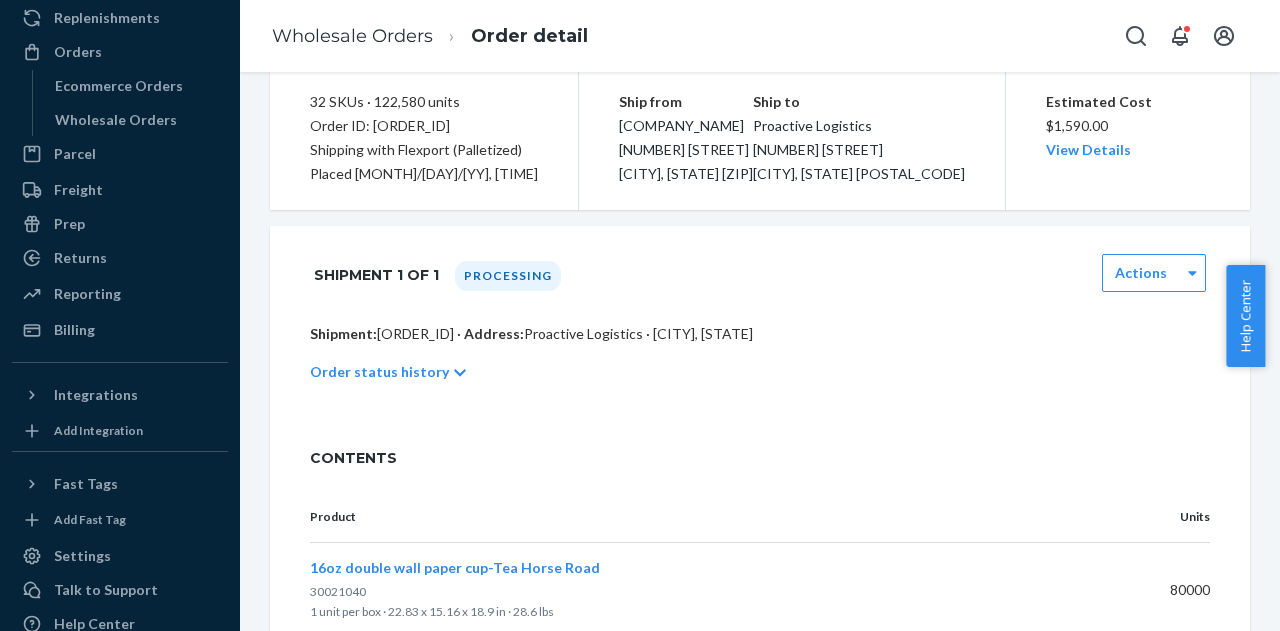 scroll, scrollTop: 187, scrollLeft: 0, axis: vertical 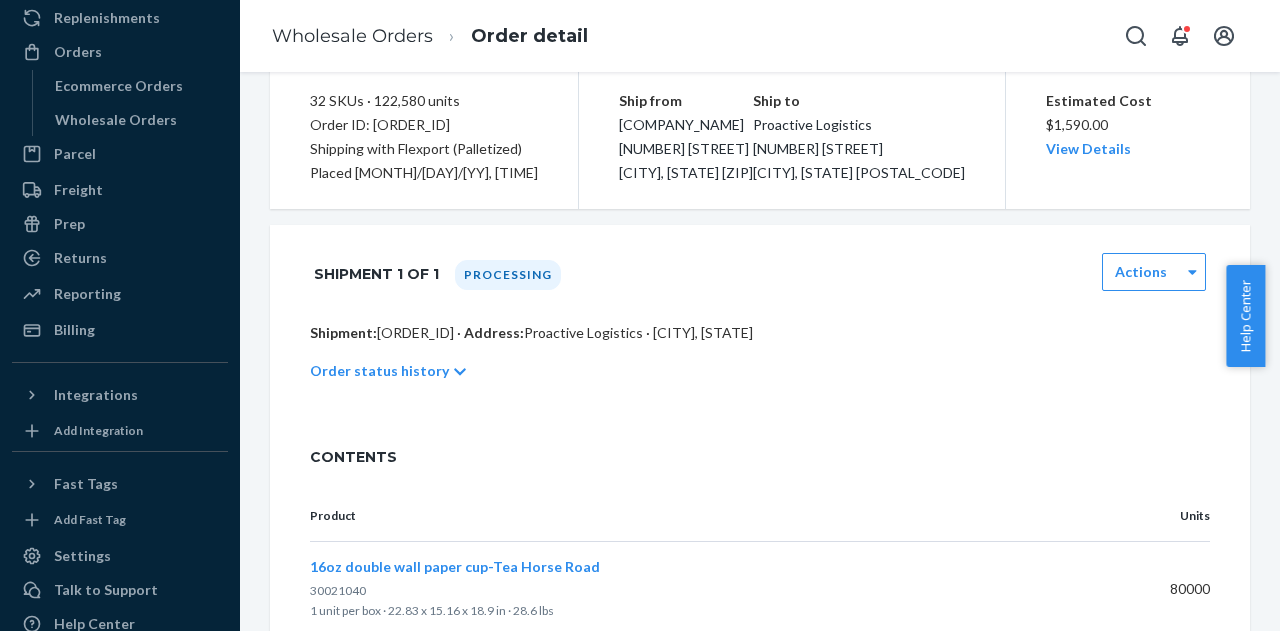 click on "Order status history" at bounding box center (379, 371) 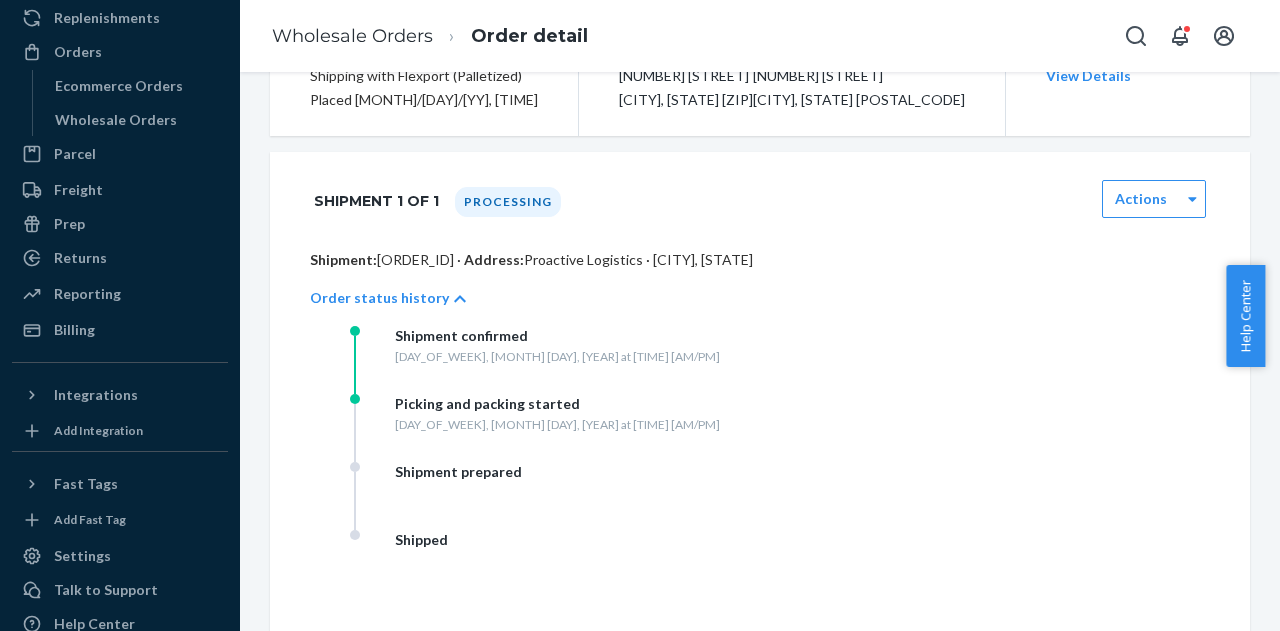 scroll, scrollTop: 261, scrollLeft: 0, axis: vertical 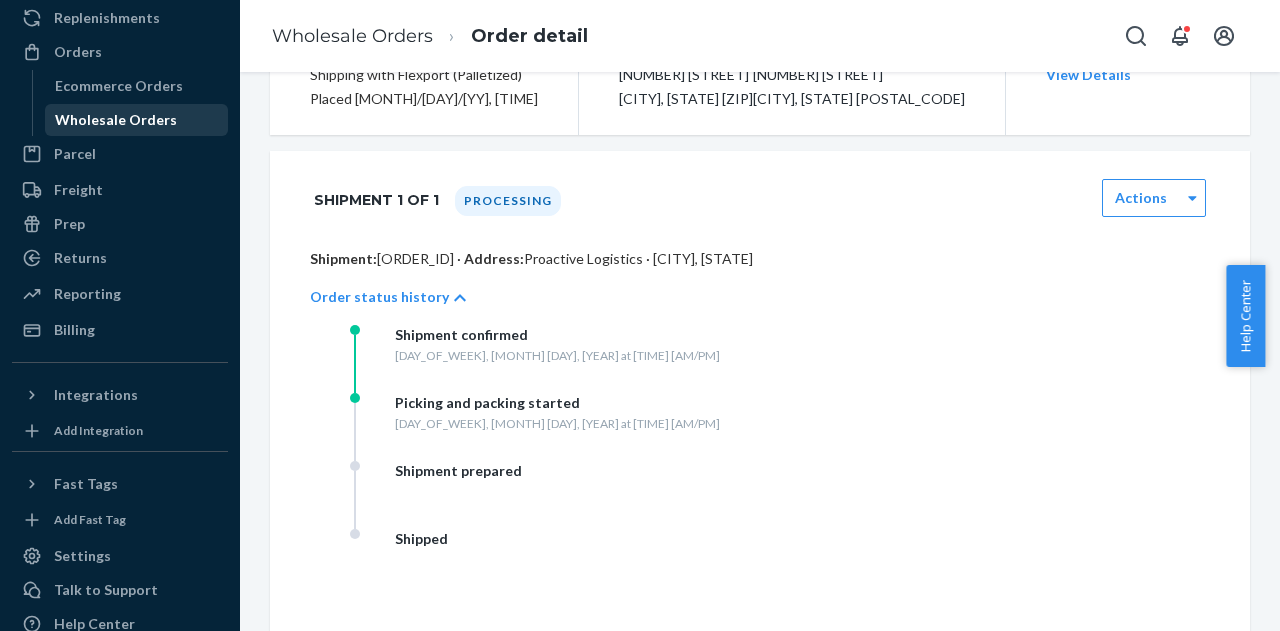 click on "Wholesale Orders" at bounding box center (137, 120) 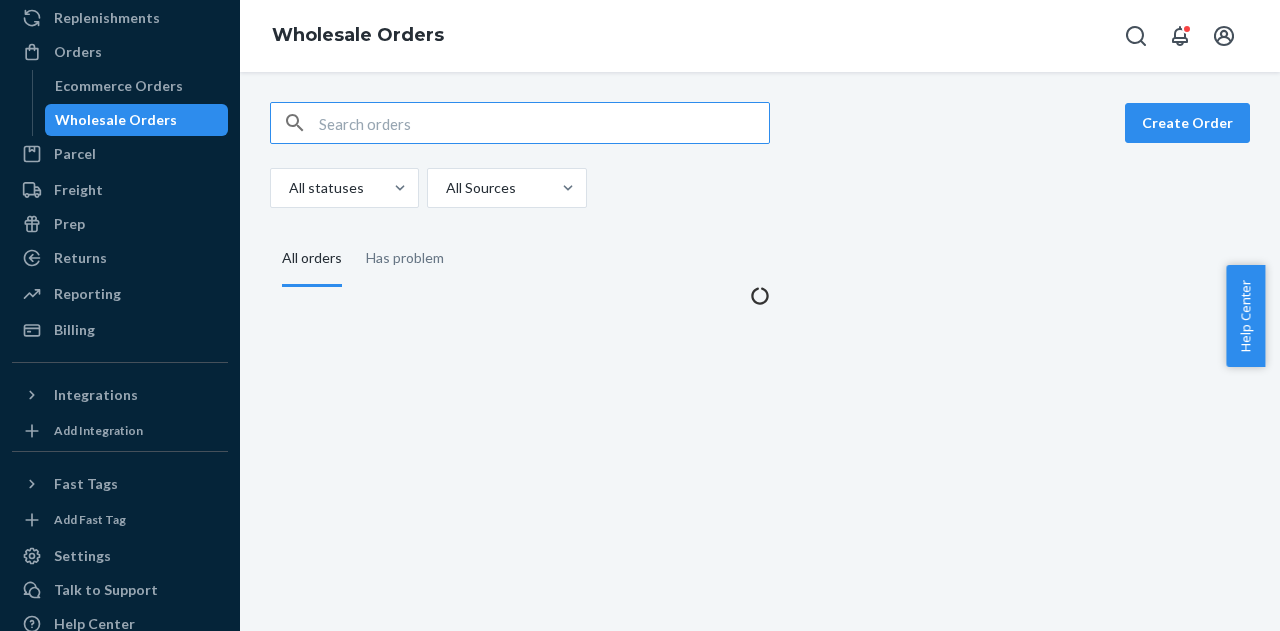 scroll, scrollTop: 0, scrollLeft: 0, axis: both 